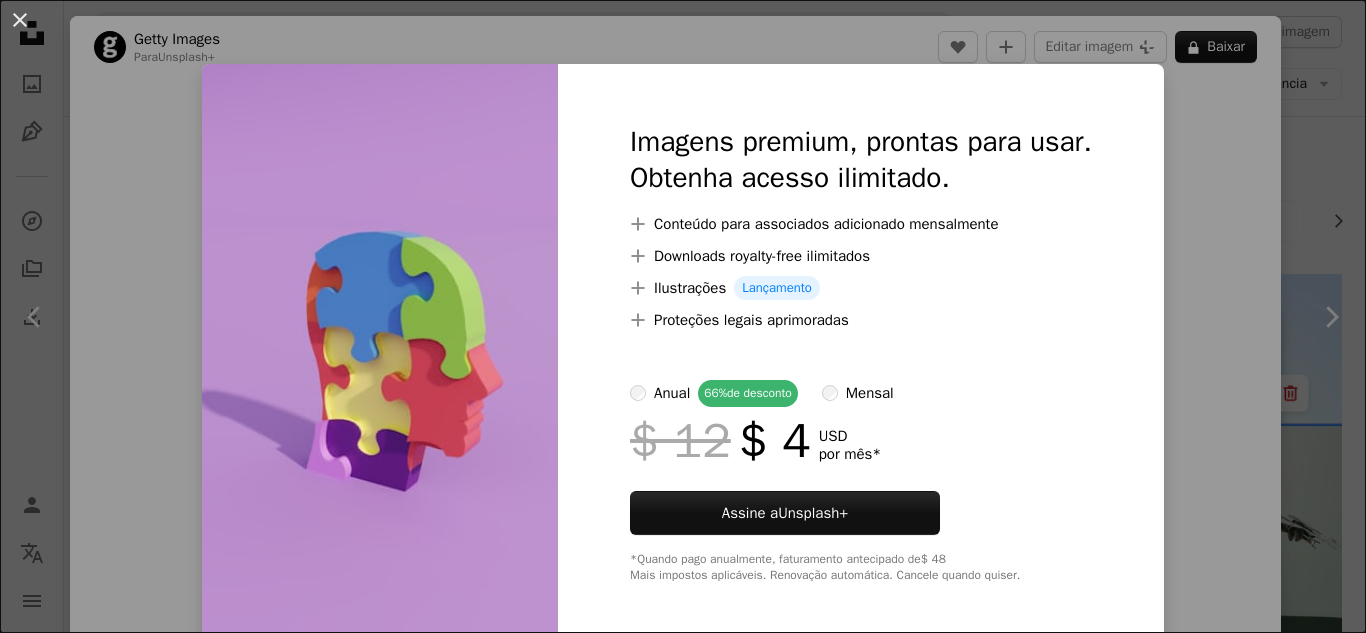 scroll, scrollTop: 2296, scrollLeft: 0, axis: vertical 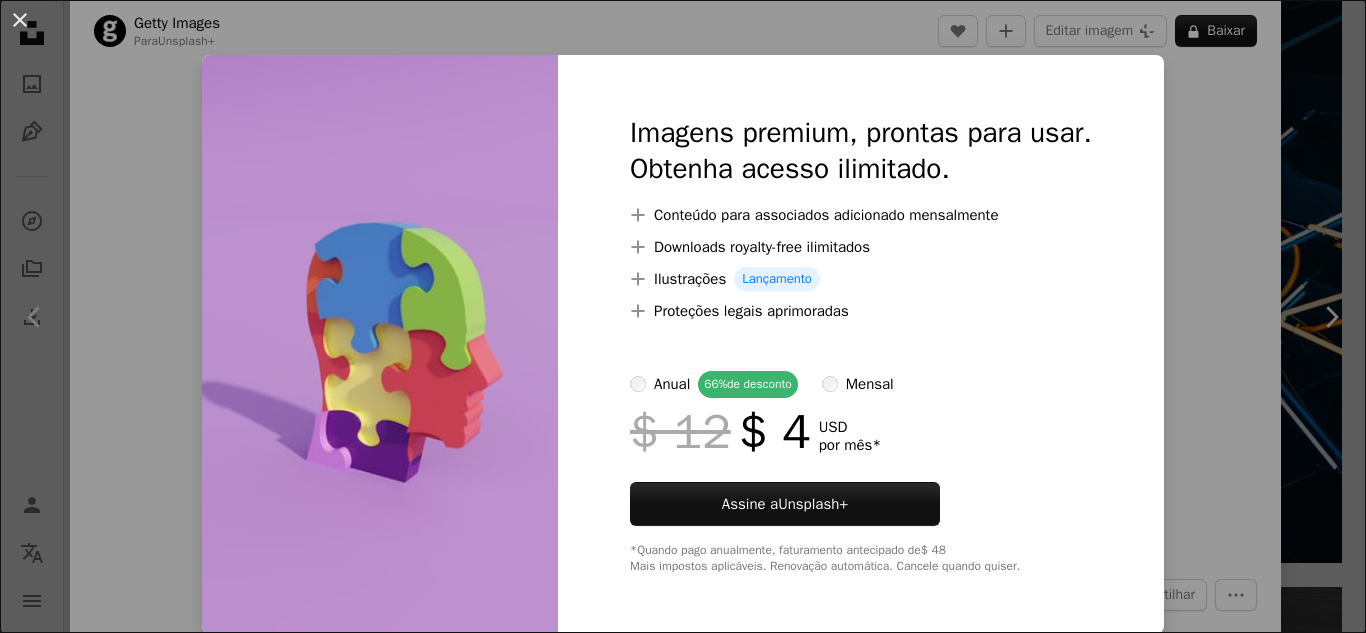 click on "An X shape Imagens premium, prontas para usar. Obtenha acesso ilimitado. A plus sign Conteúdo para associados adicionado mensalmente A plus sign Downloads royalty-free ilimitados A plus sign Ilustrações  Lançamento A plus sign Proteções legais aprimoradas anual 66%  de desconto mensal $ 12   $ 4 USD por mês * Assine a  Unsplash+ *Quando pago anualmente, faturamento antecipado de  $ 48 Mais impostos aplicáveis. Renovação automática. Cancele quando quiser." at bounding box center (683, 316) 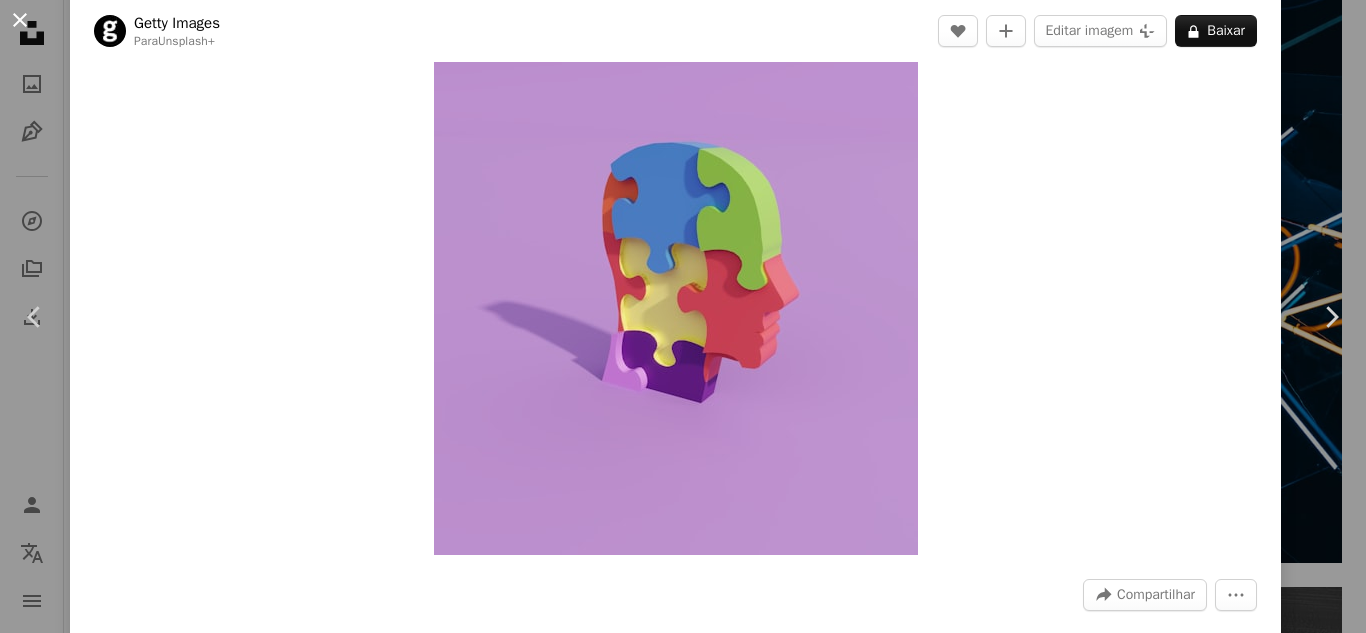 click on "An X shape" at bounding box center (20, 20) 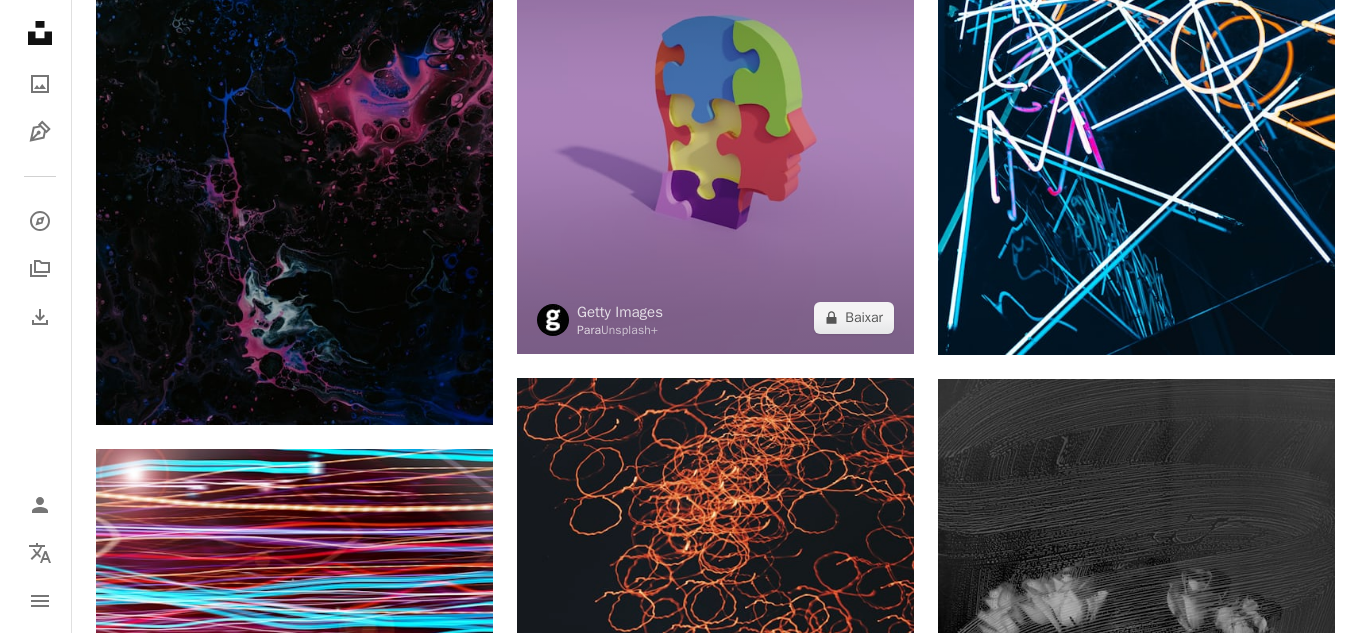 scroll, scrollTop: 2453, scrollLeft: 0, axis: vertical 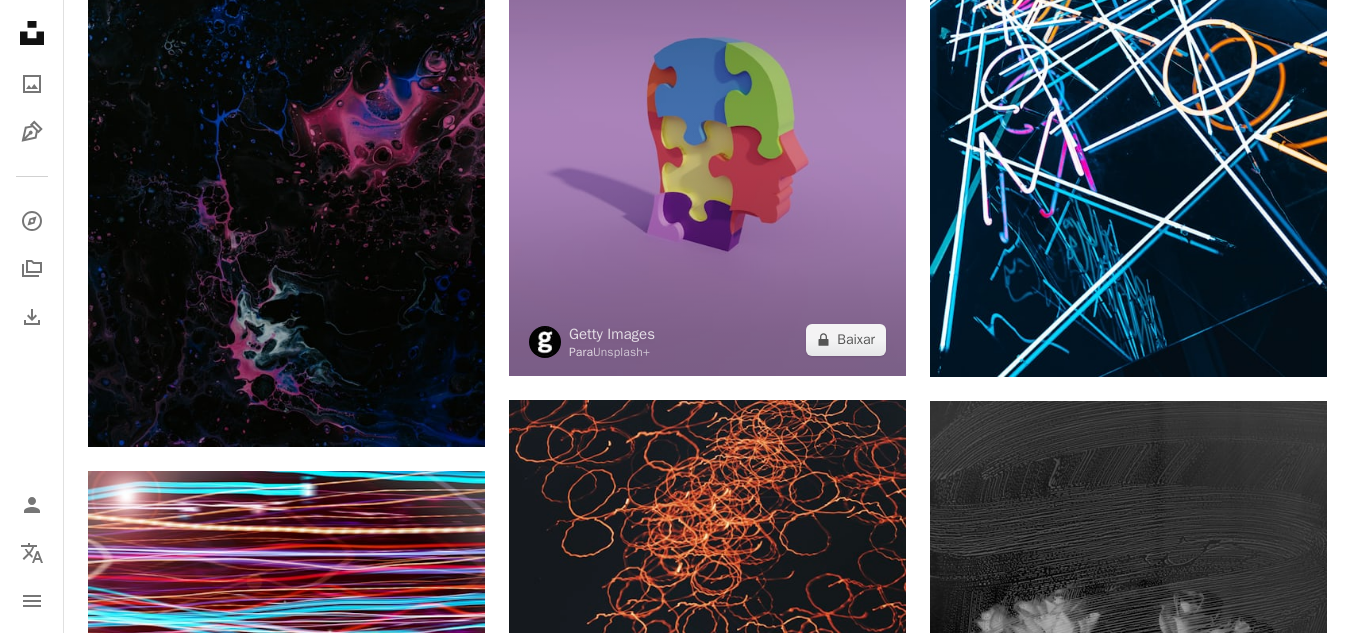 click at bounding box center (707, 138) 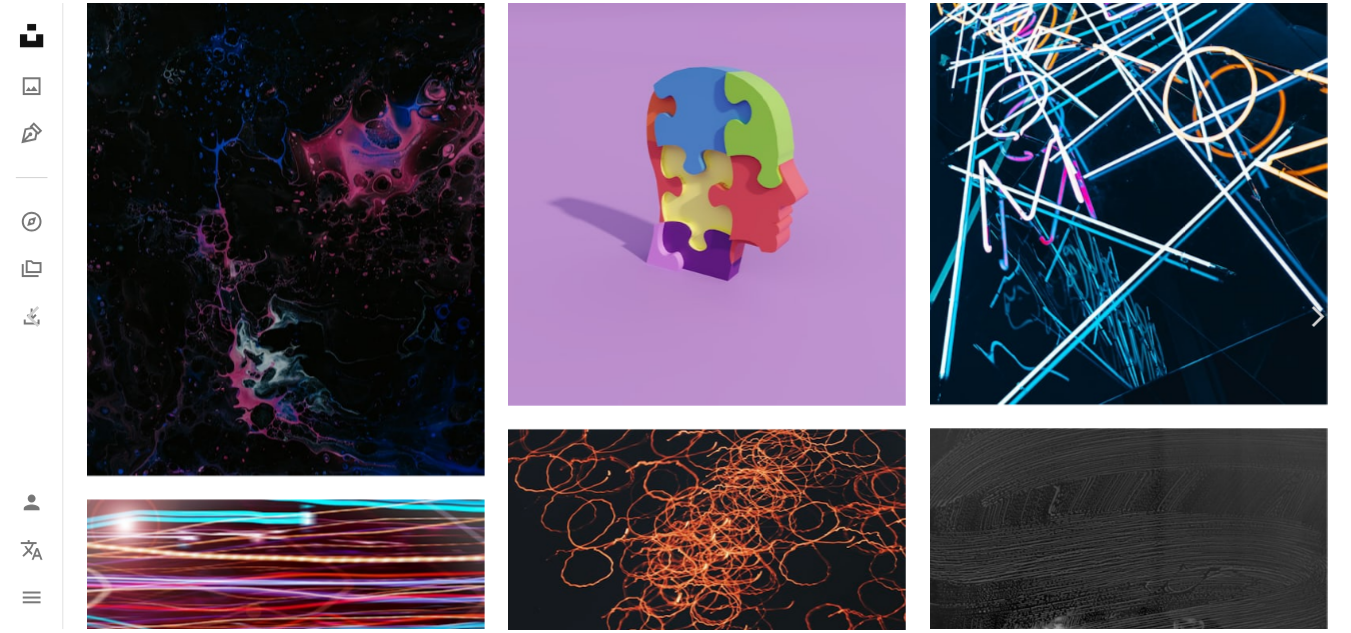 scroll, scrollTop: 270, scrollLeft: 0, axis: vertical 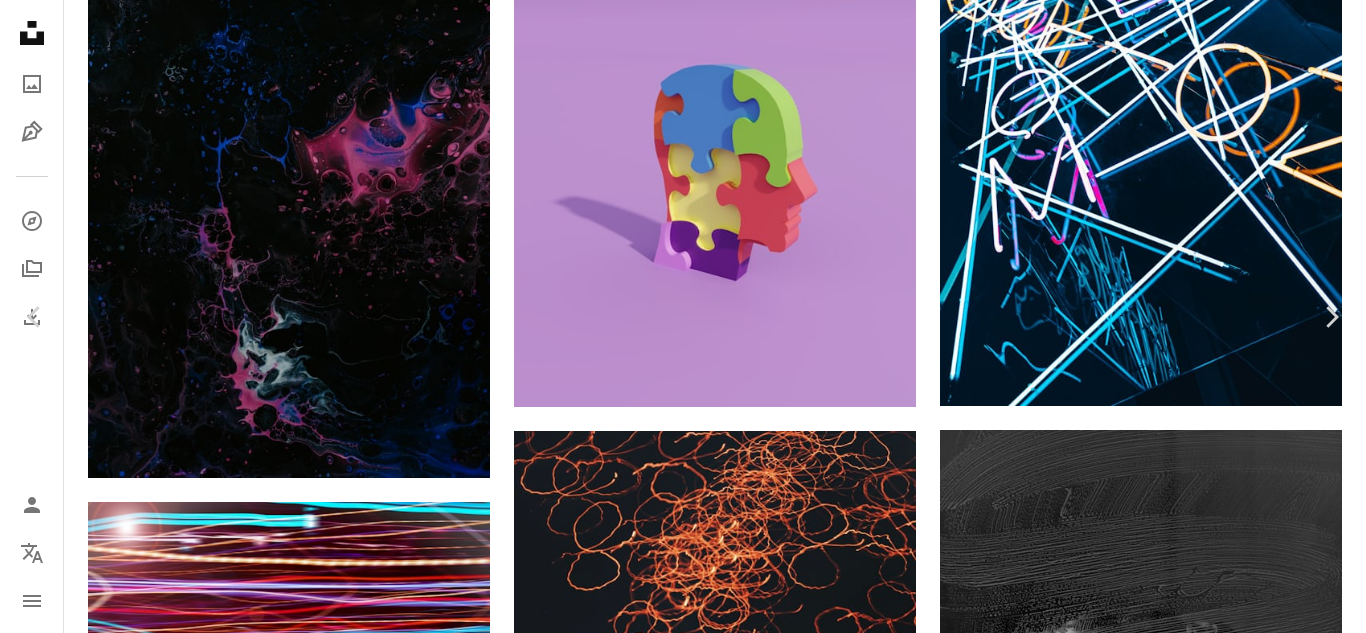 click on "An X shape" at bounding box center [20, 20] 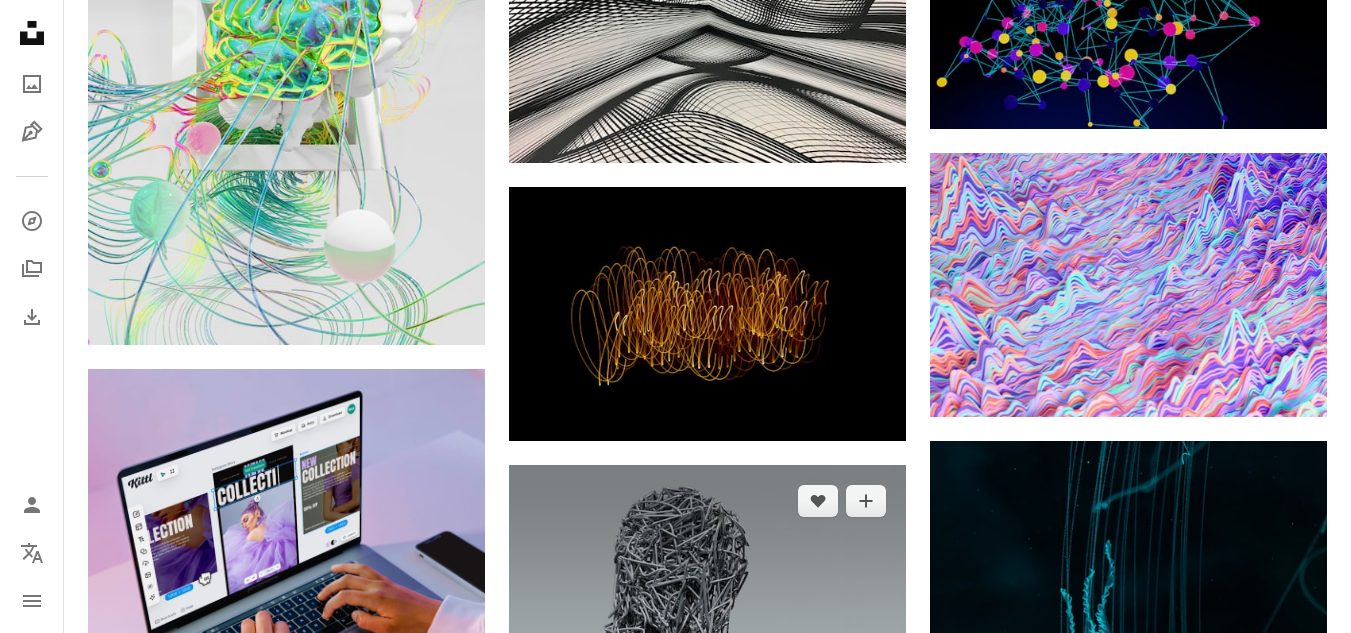 scroll, scrollTop: 4087, scrollLeft: 0, axis: vertical 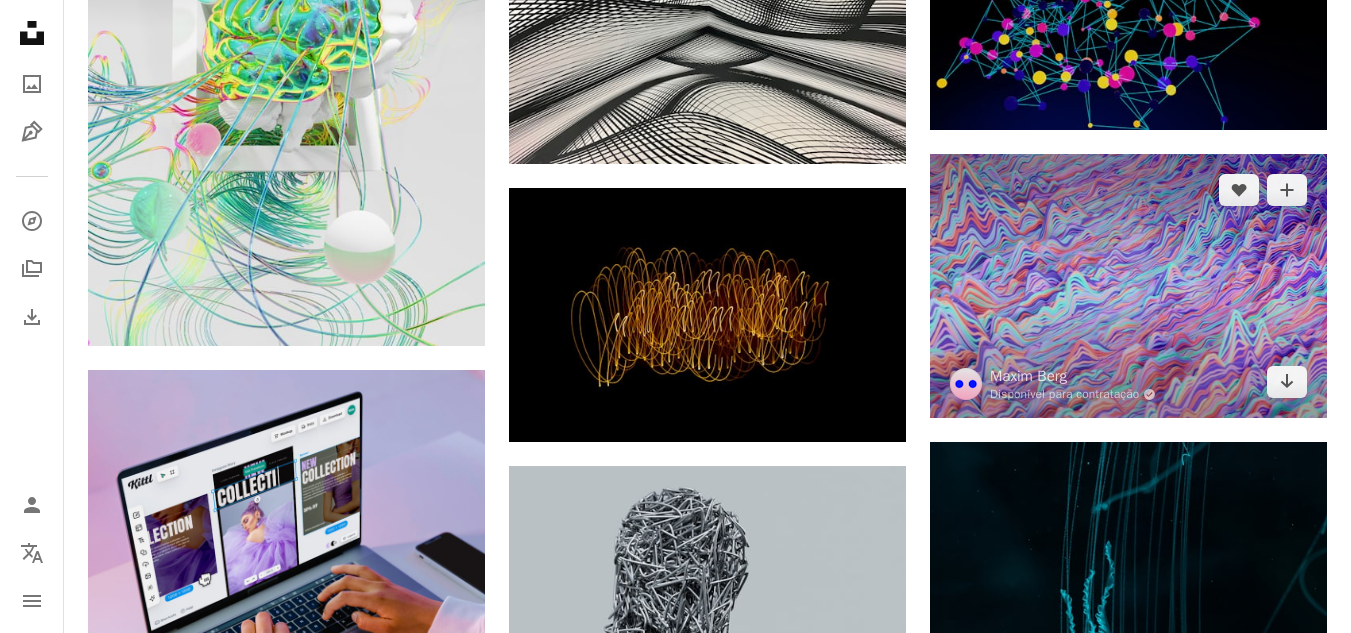 click at bounding box center [1128, 286] 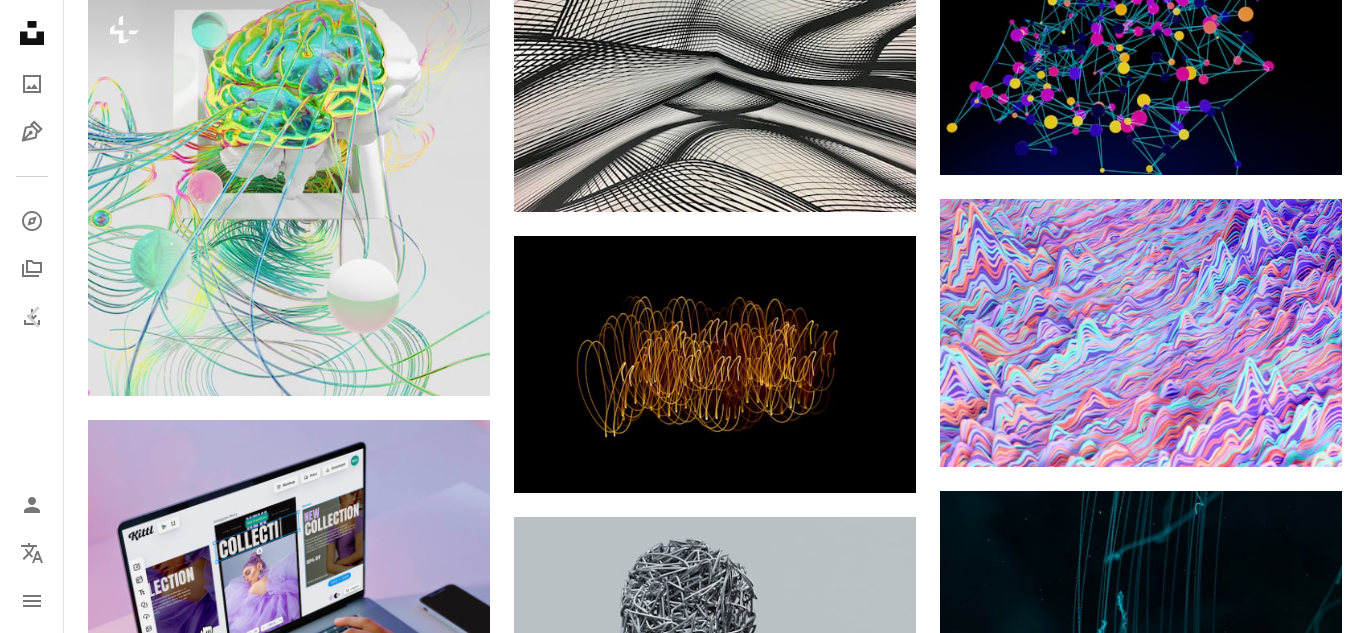 click on "Baixar gratuitamente" at bounding box center [1146, 3040] 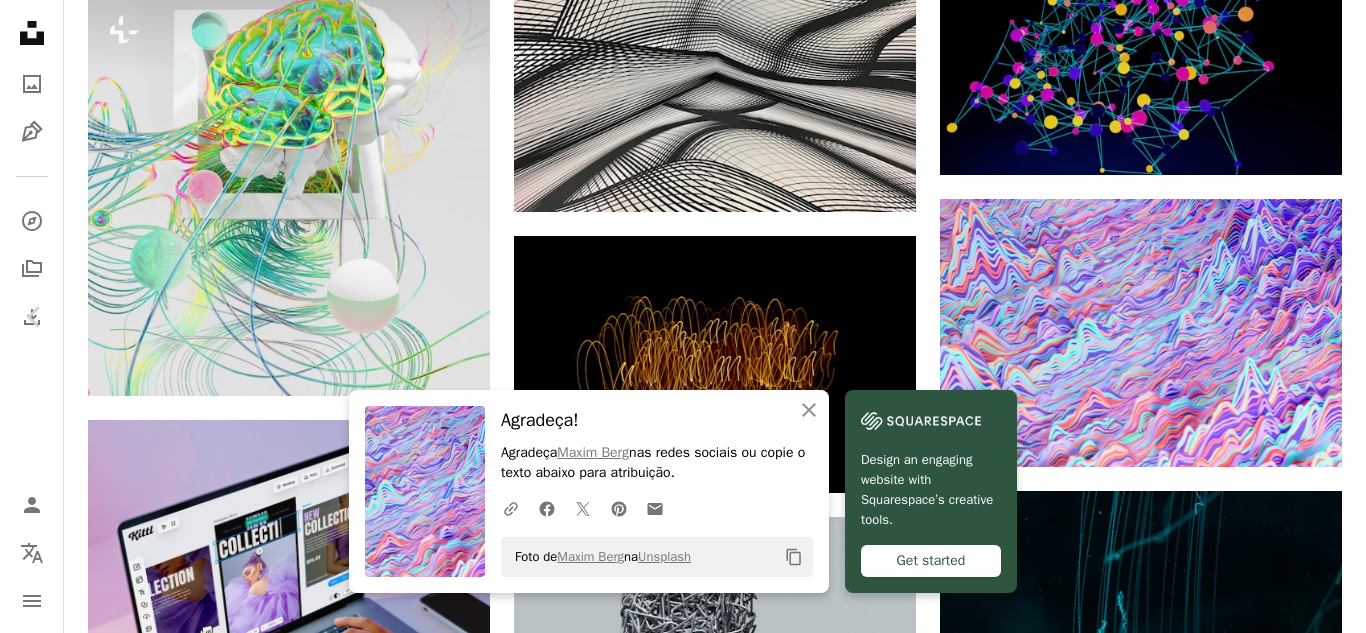 click on "An X shape" at bounding box center [20, 20] 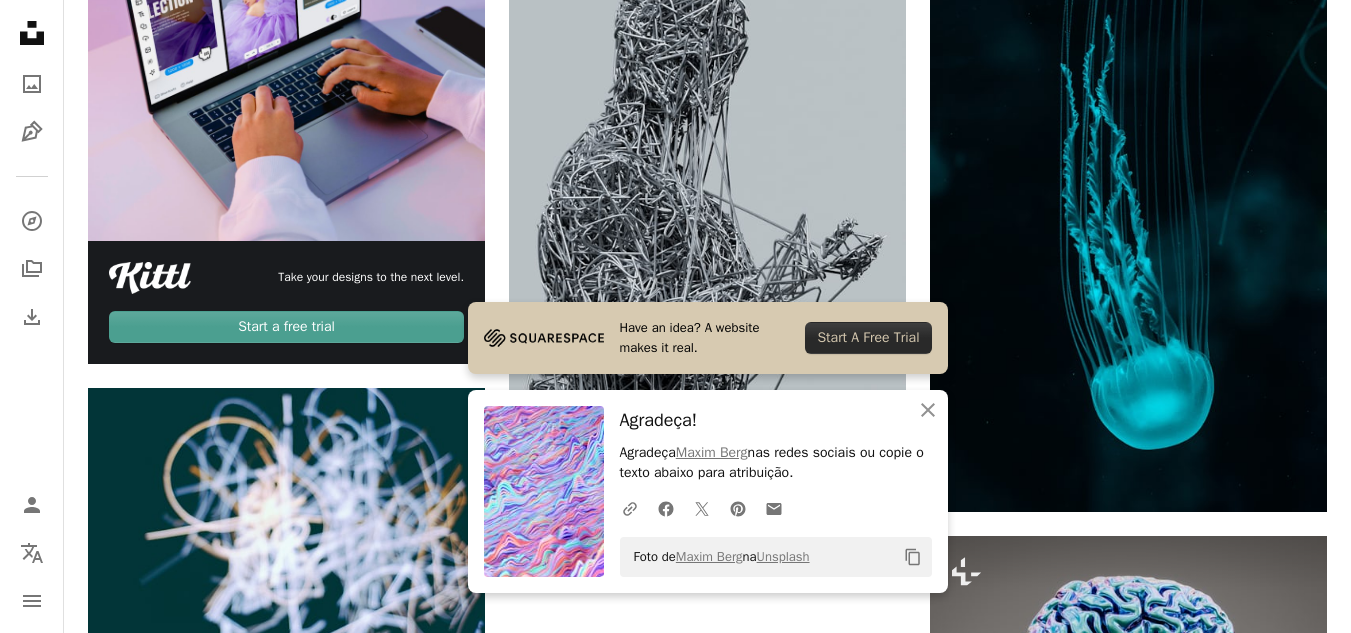 scroll, scrollTop: 4620, scrollLeft: 0, axis: vertical 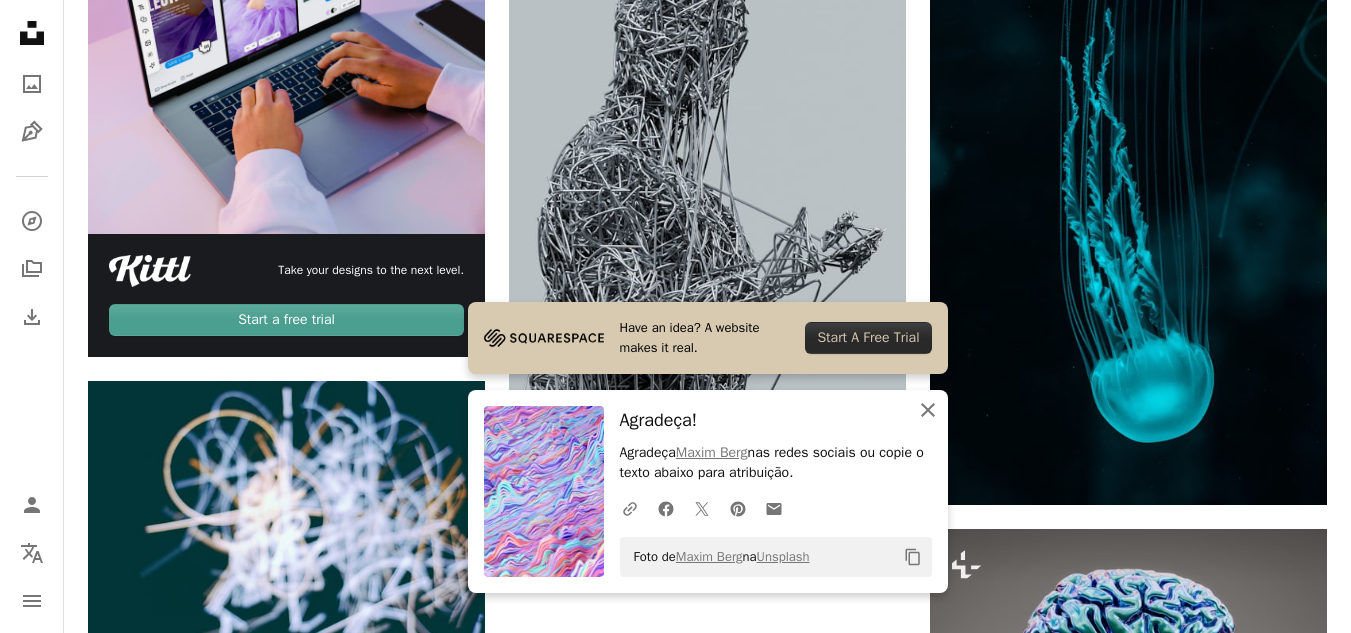 click 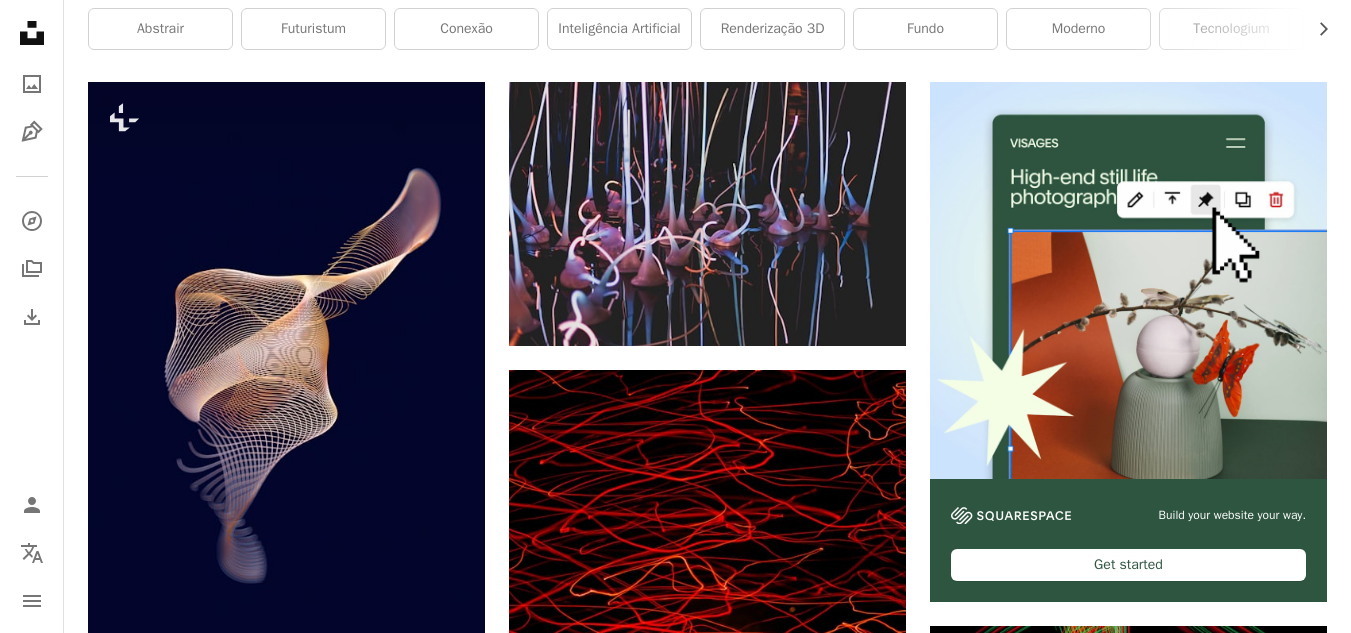 scroll, scrollTop: 0, scrollLeft: 0, axis: both 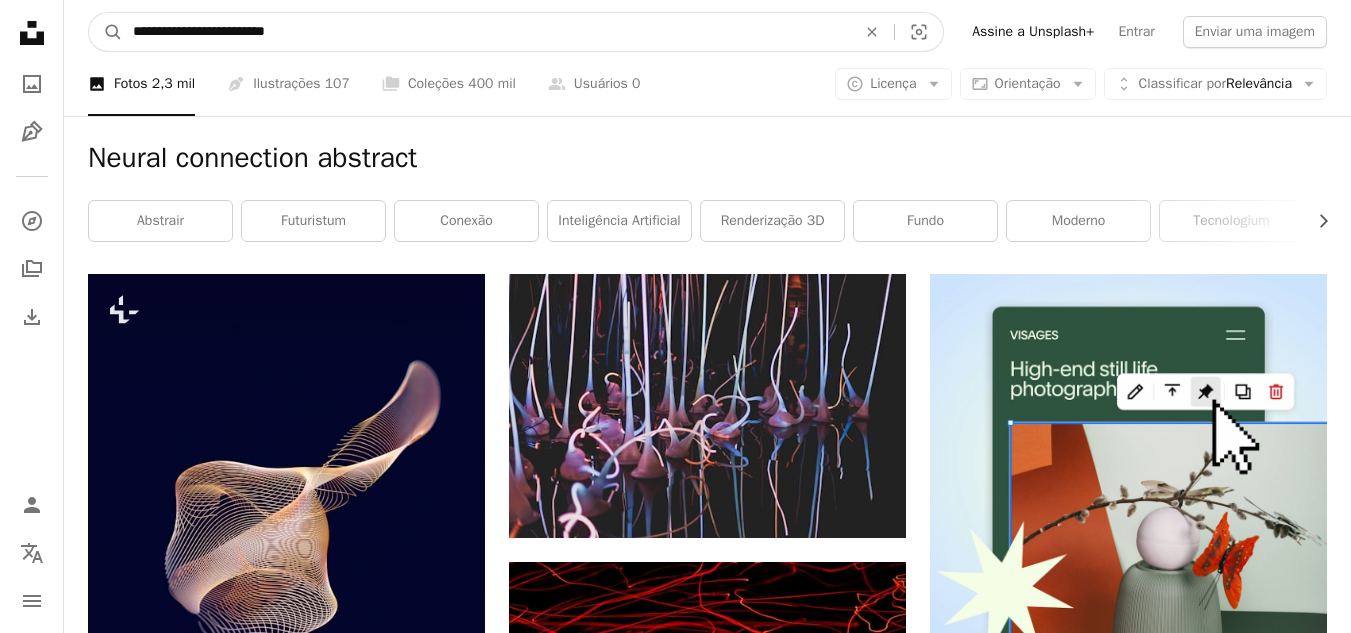 click on "**********" at bounding box center (486, 32) 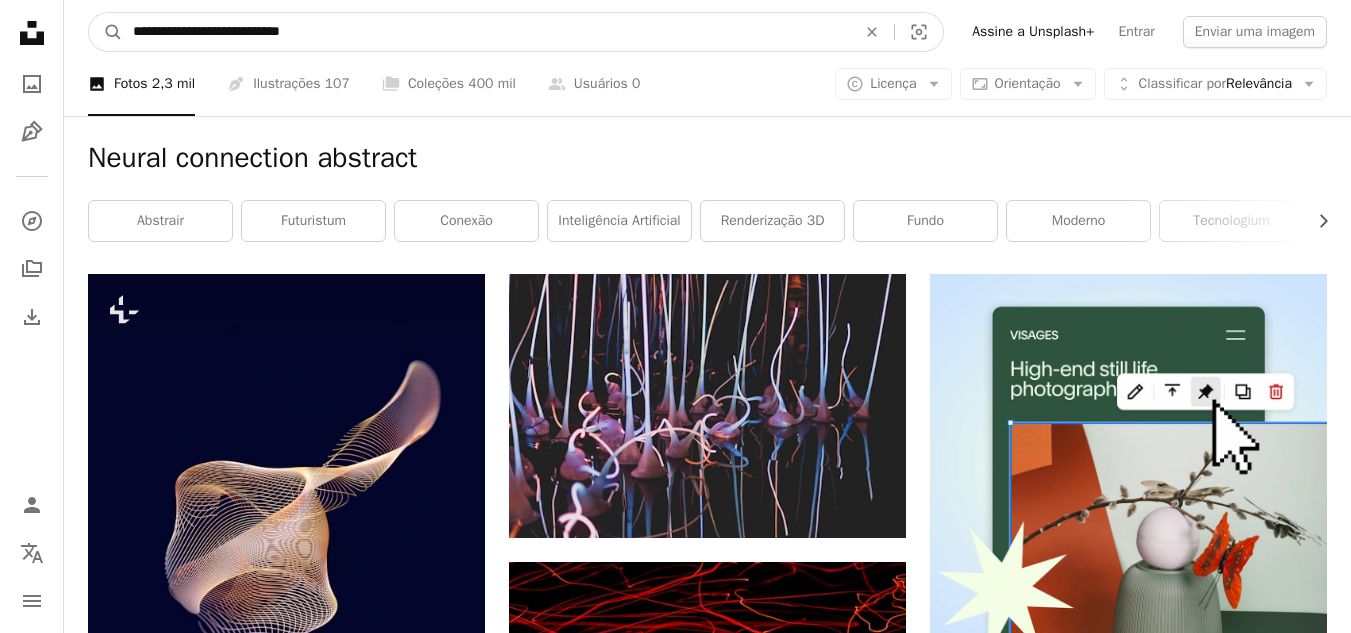type on "**********" 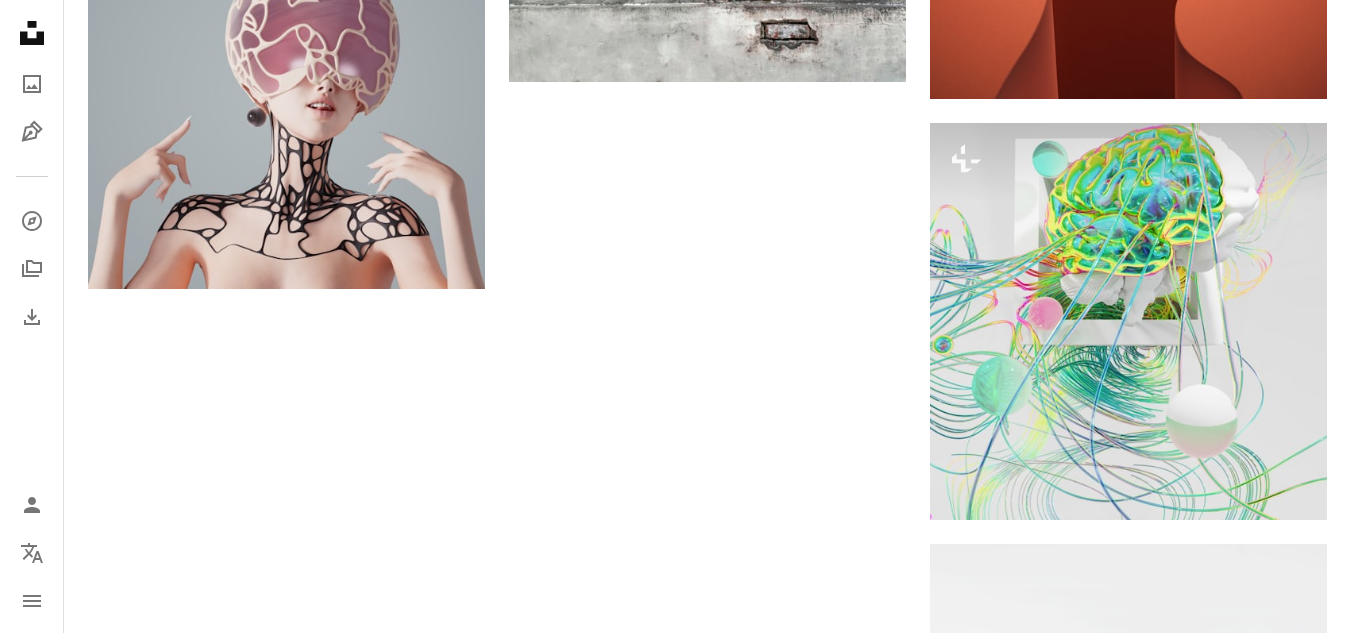 scroll, scrollTop: 2878, scrollLeft: 0, axis: vertical 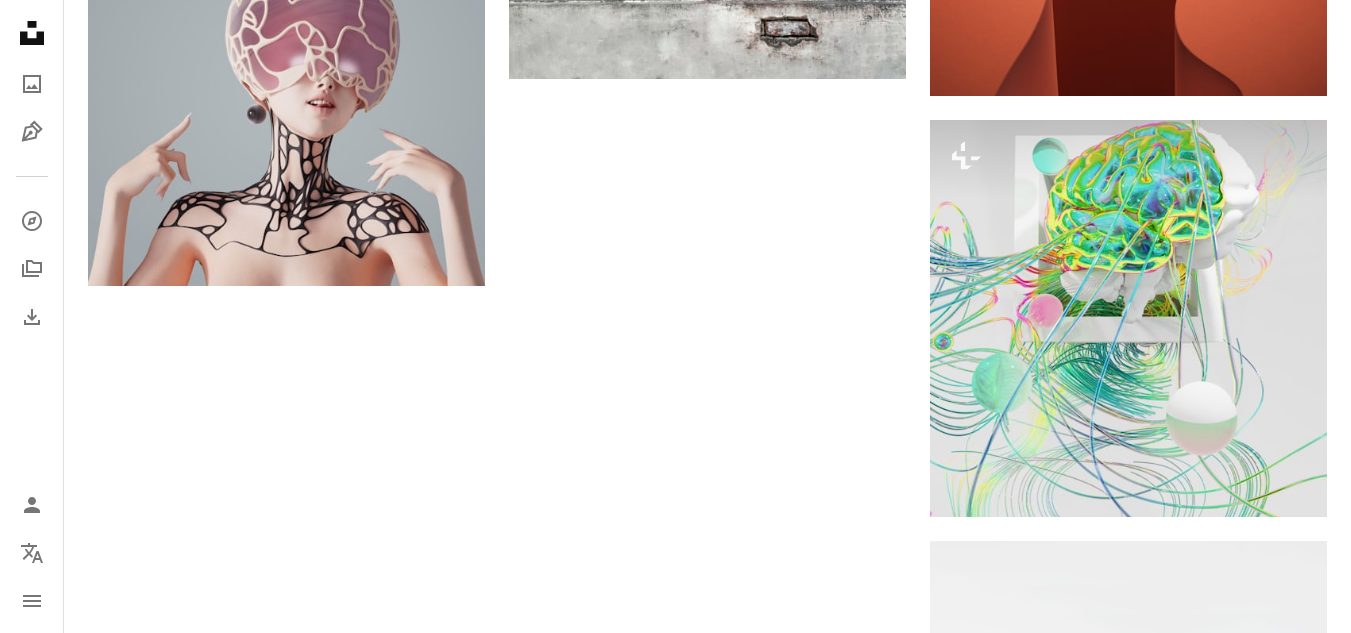 click on "[FIRST] [LAST]" at bounding box center [707, -898] 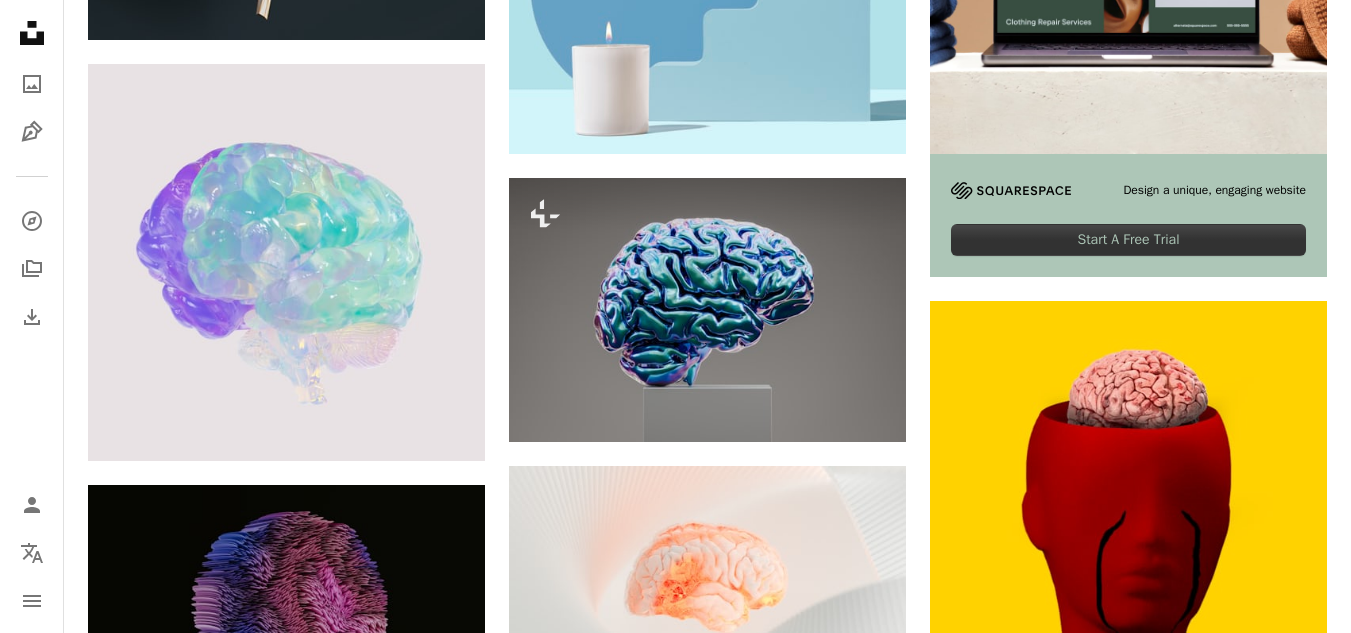 scroll, scrollTop: 516, scrollLeft: 0, axis: vertical 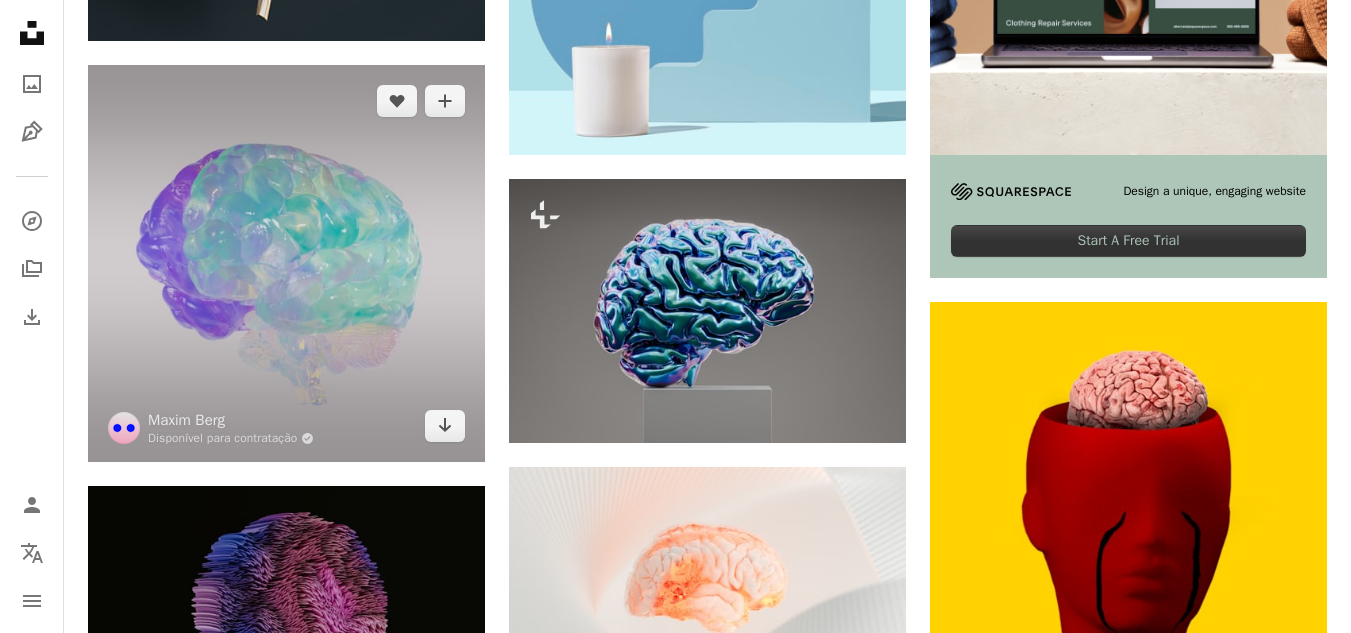 click at bounding box center (286, 263) 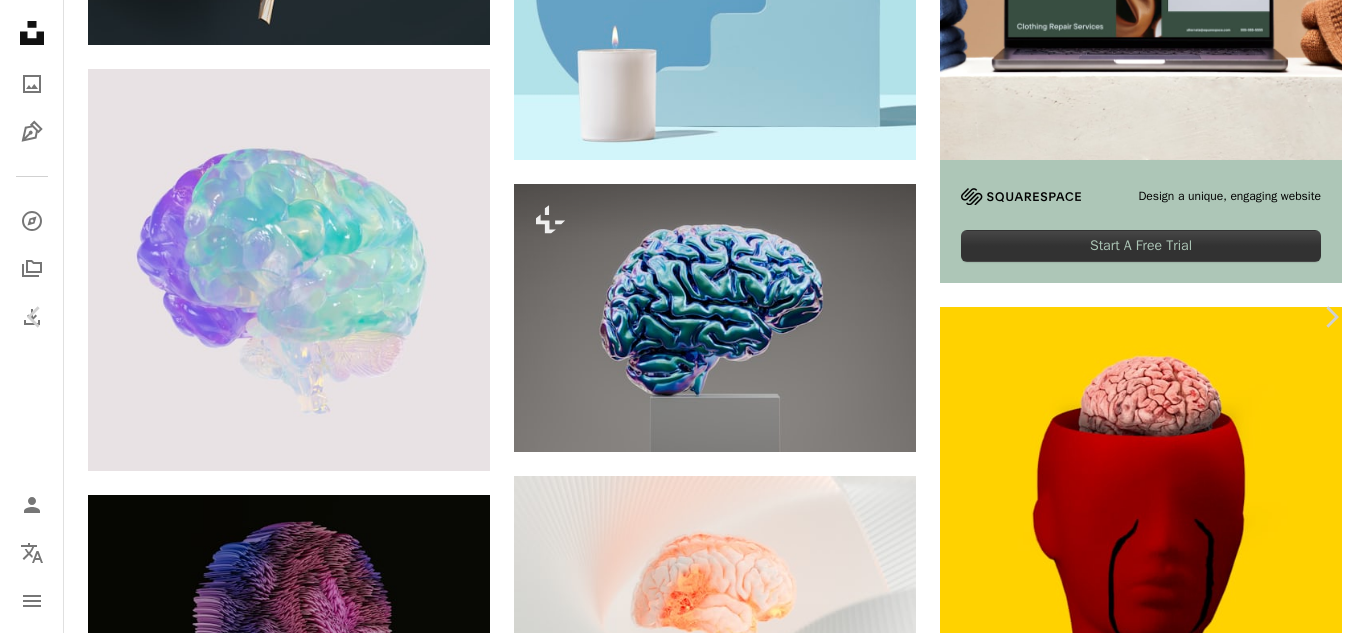 click on "Baixar gratuitamente" at bounding box center [1146, 4161] 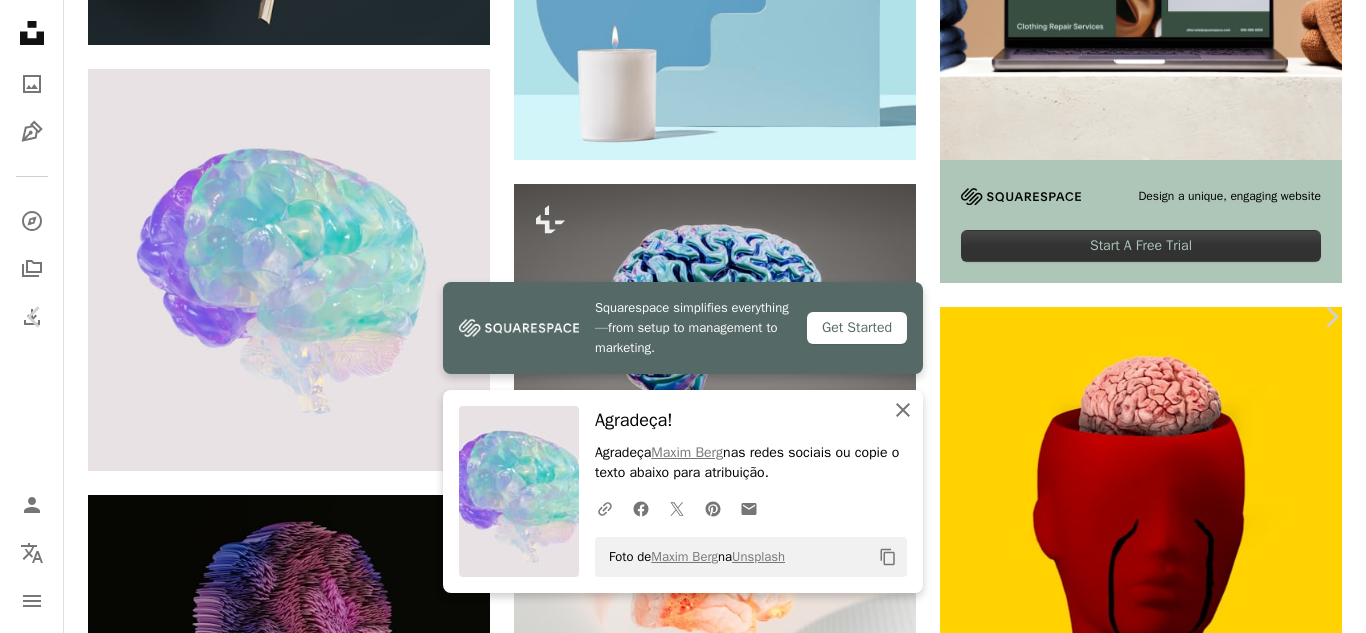 click on "An X shape" 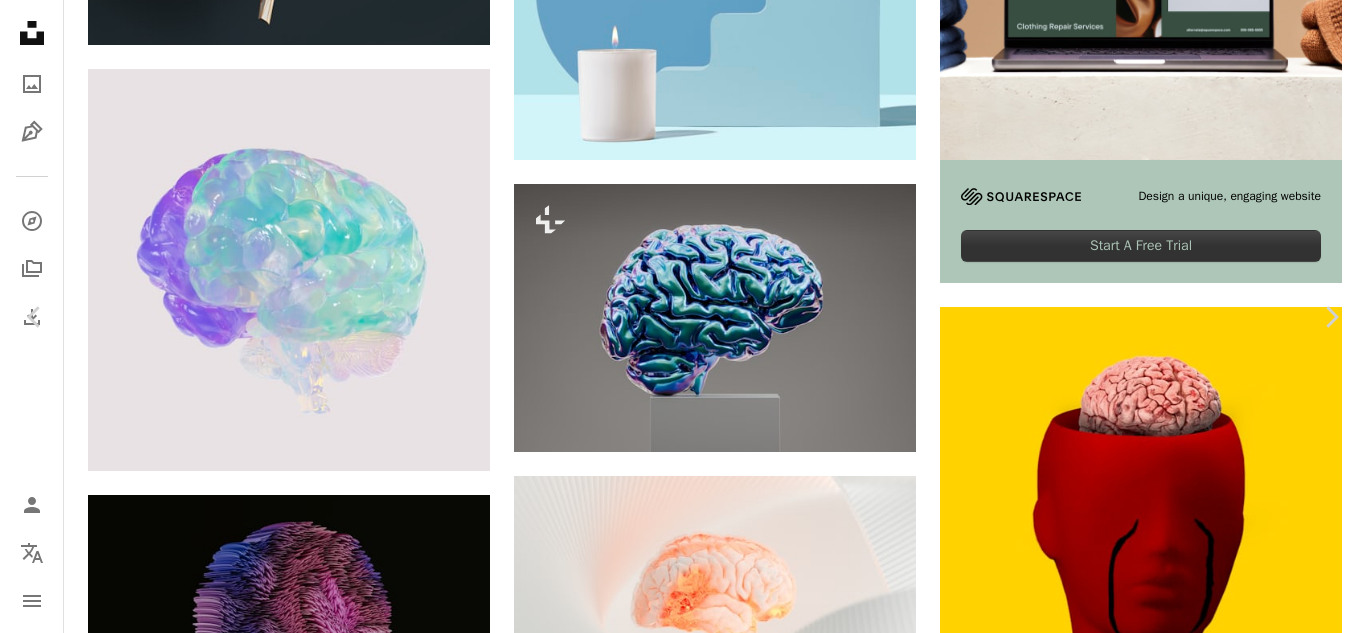 click on "An X shape" at bounding box center (20, 20) 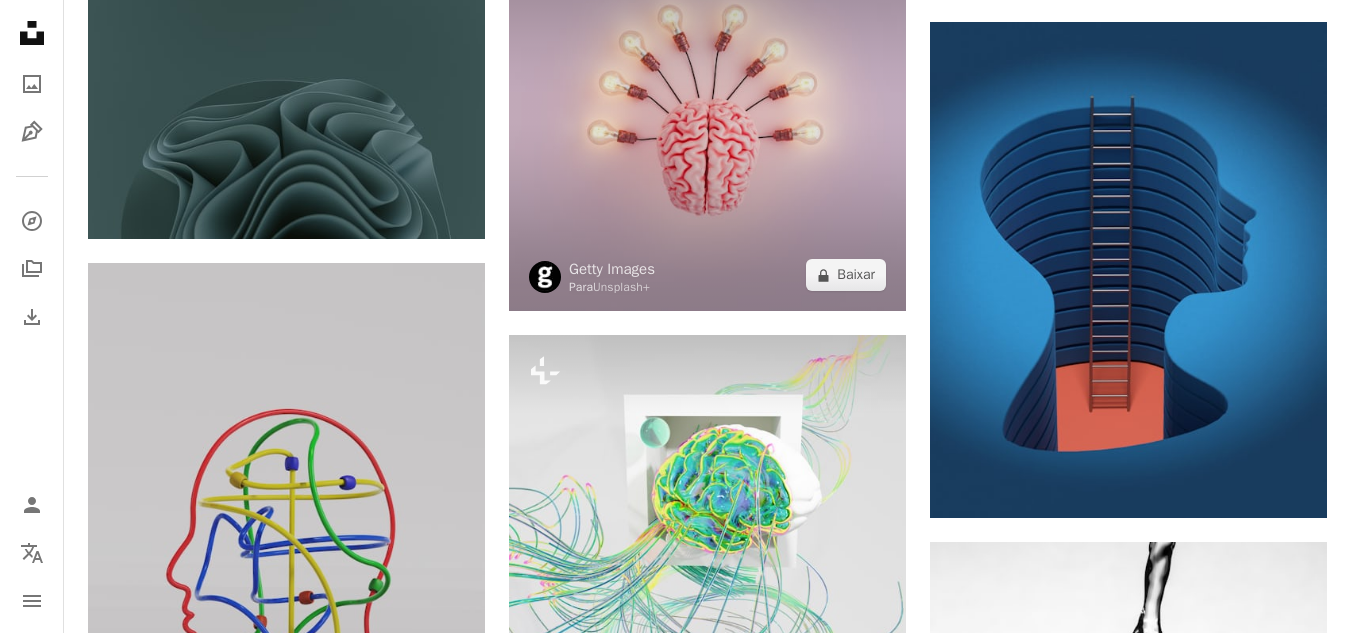 scroll, scrollTop: 1581, scrollLeft: 0, axis: vertical 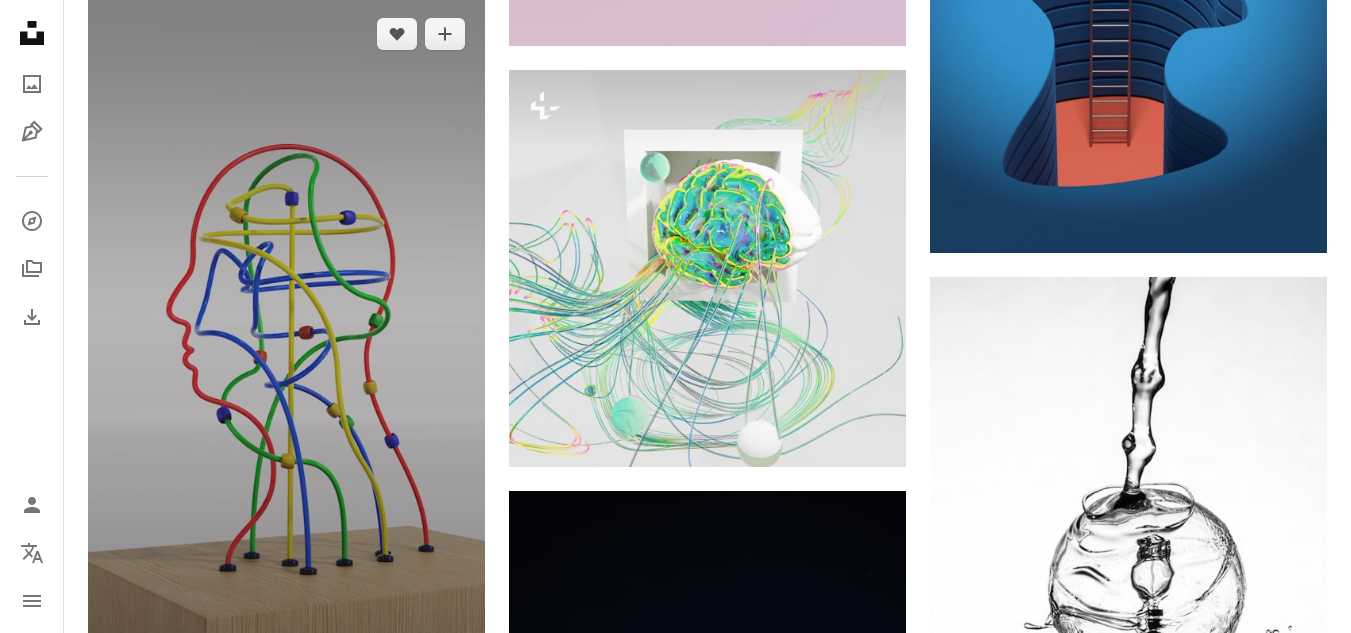 click at bounding box center (286, 351) 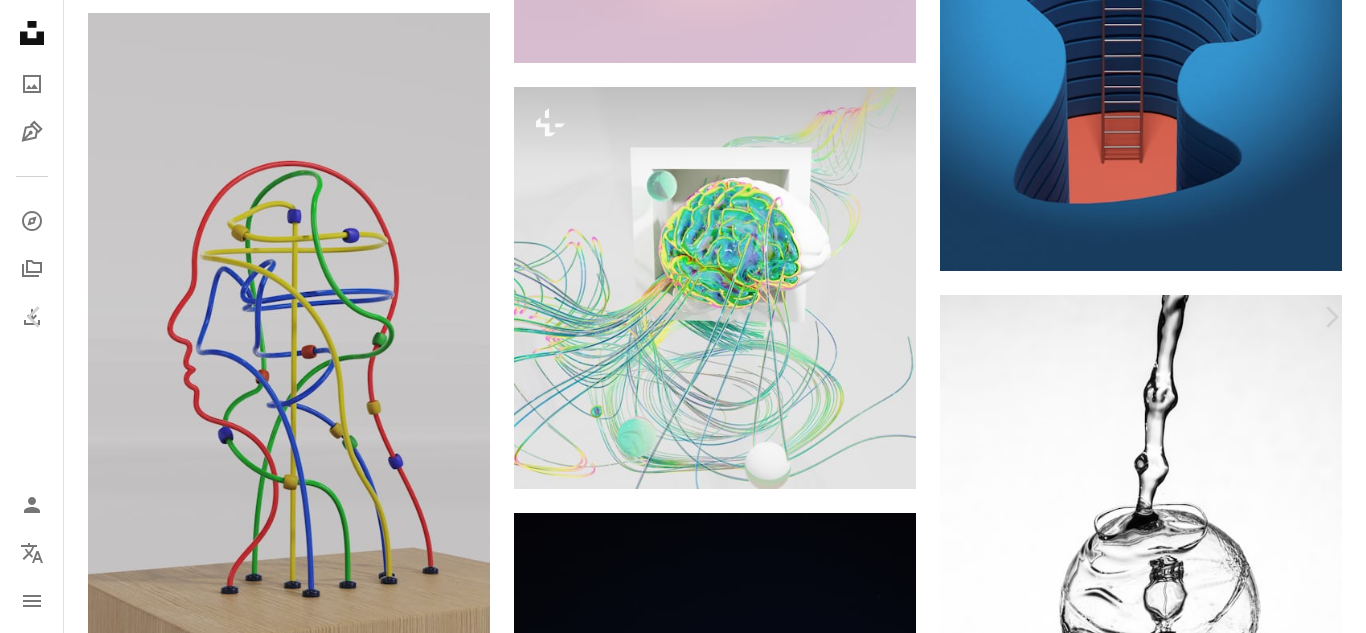 click on "Baixar gratuitamente" at bounding box center [1146, 3096] 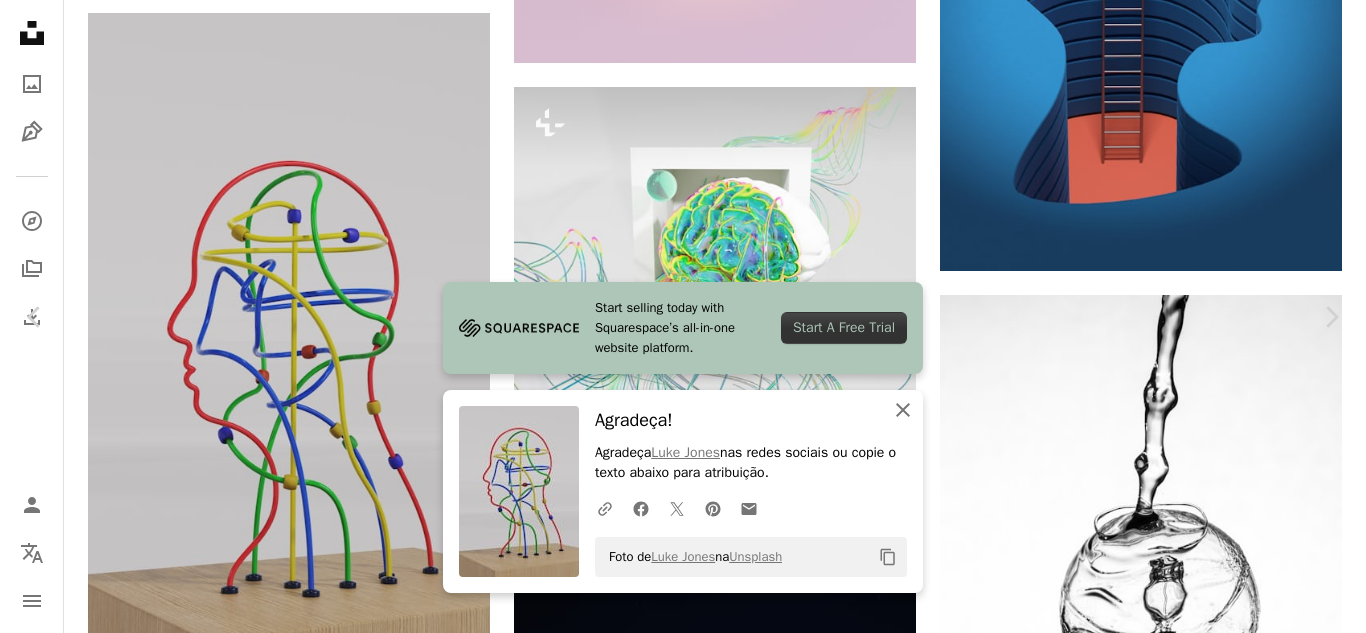 click on "An X shape" 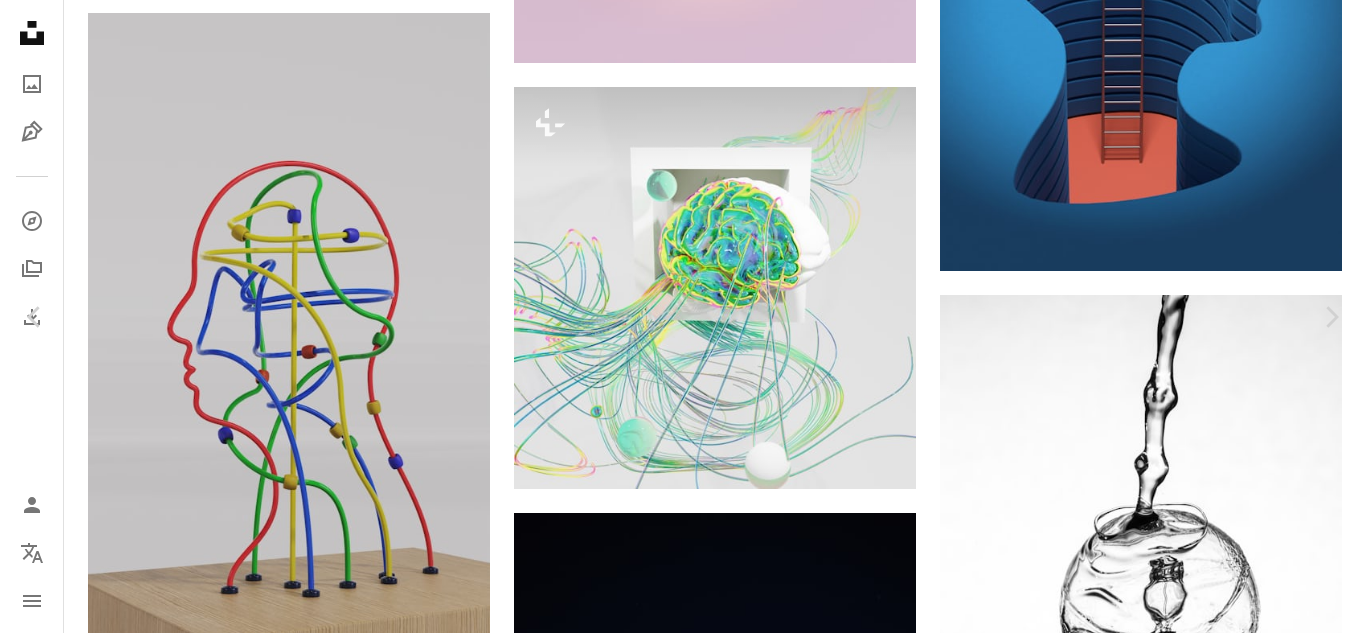 click on "An X shape" at bounding box center (20, 20) 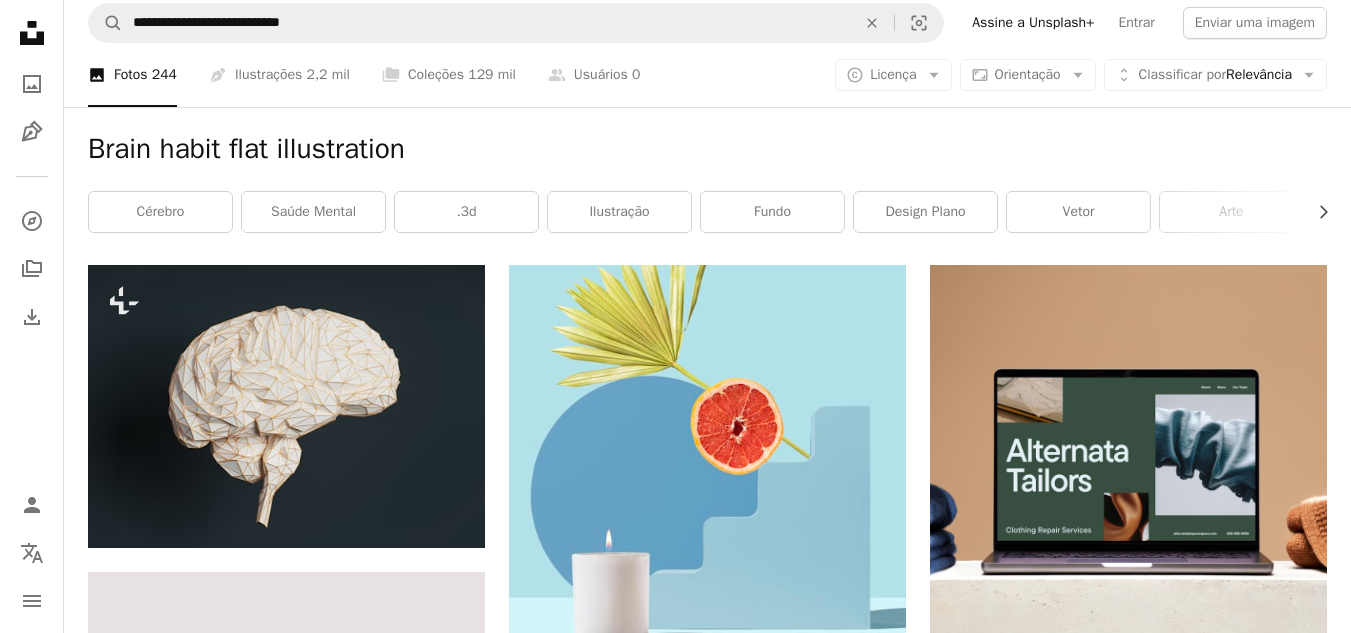 scroll, scrollTop: 0, scrollLeft: 0, axis: both 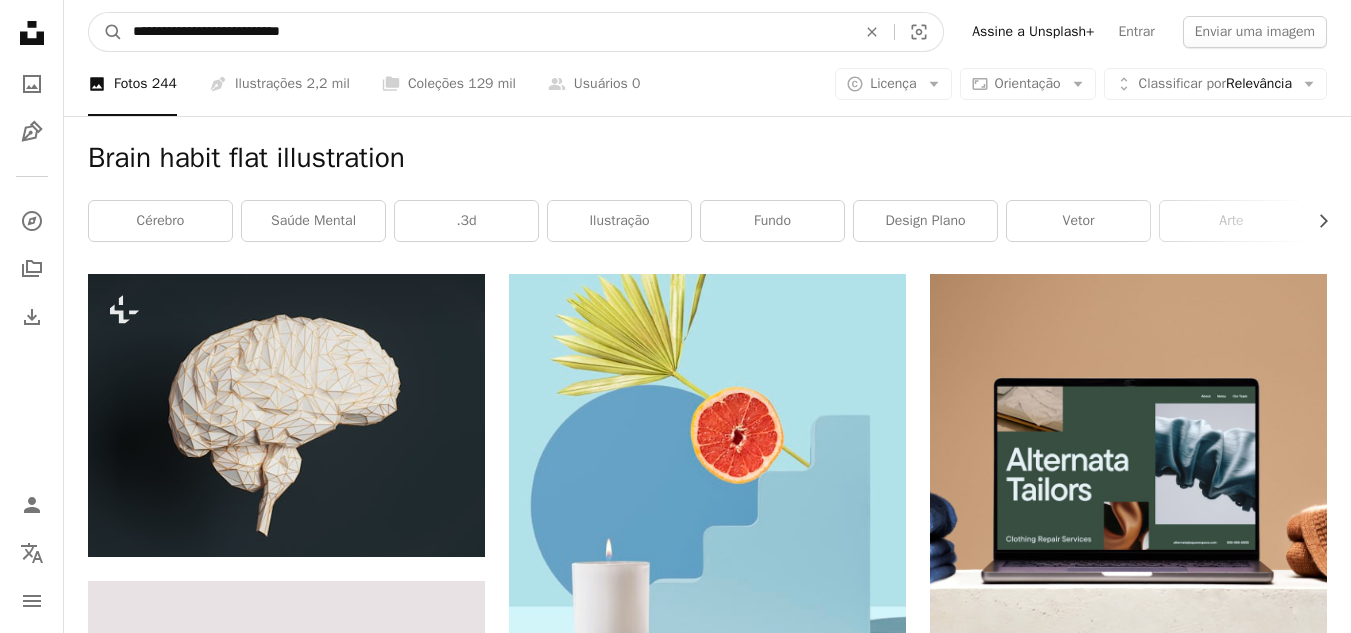 click on "**********" at bounding box center [486, 32] 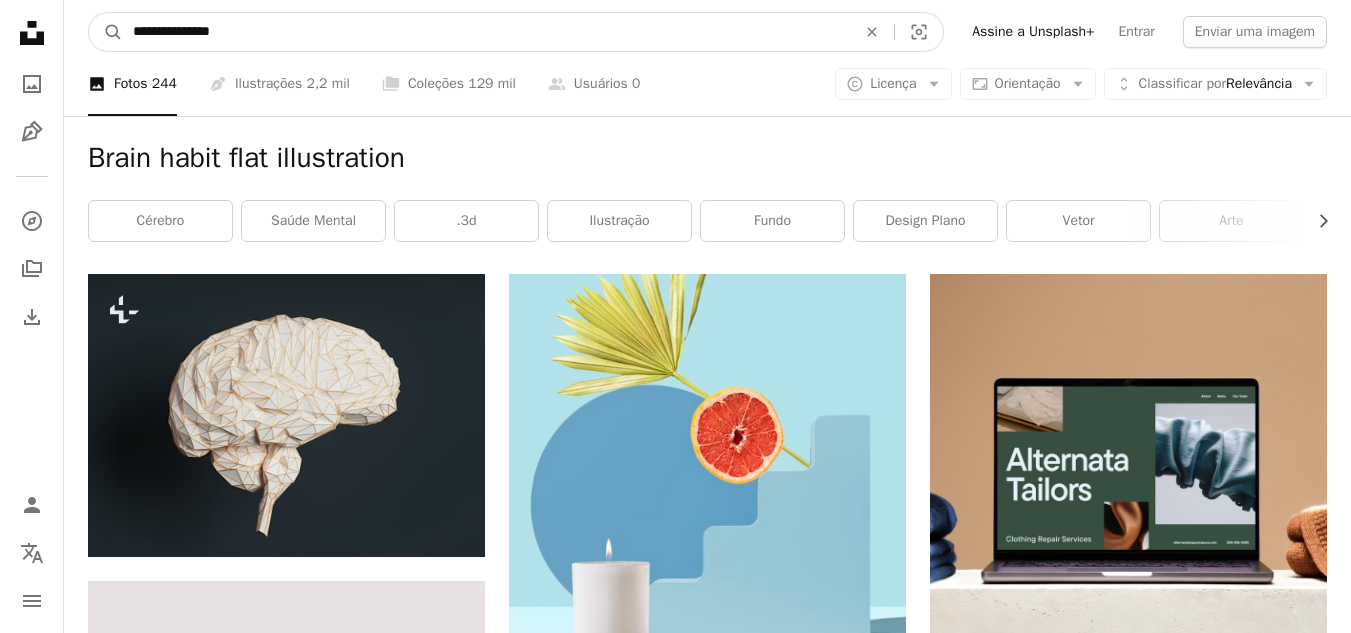 click on "**********" at bounding box center (486, 32) 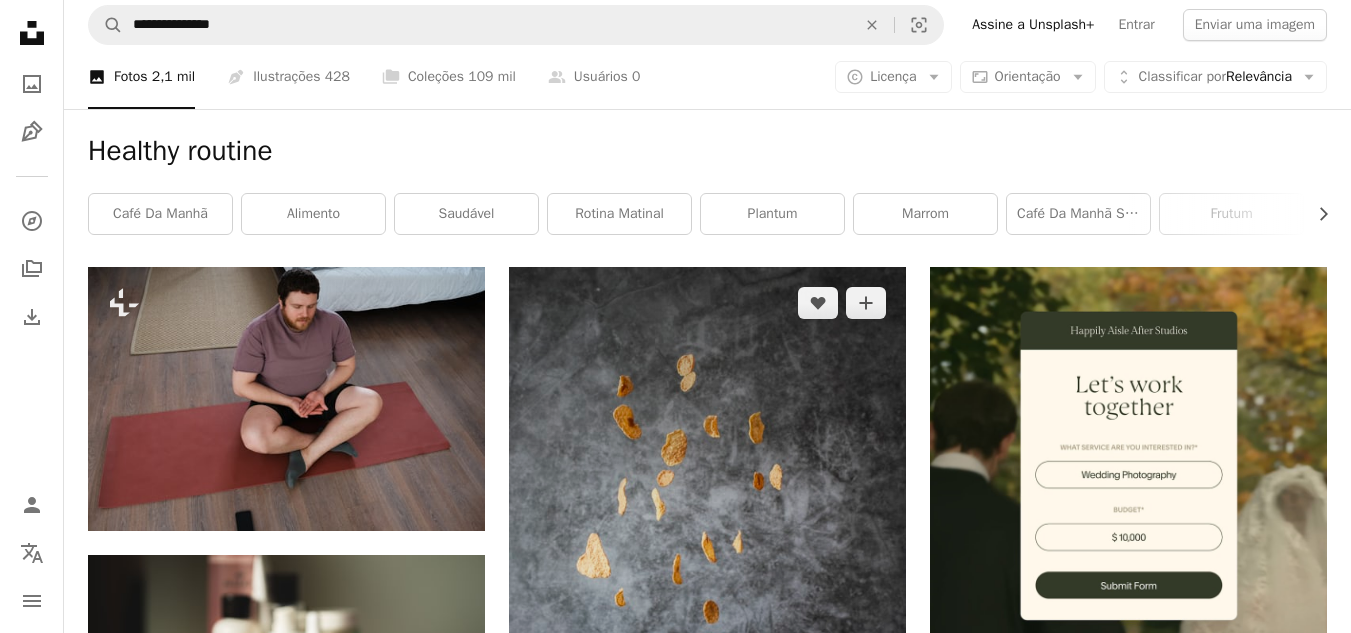scroll, scrollTop: 0, scrollLeft: 0, axis: both 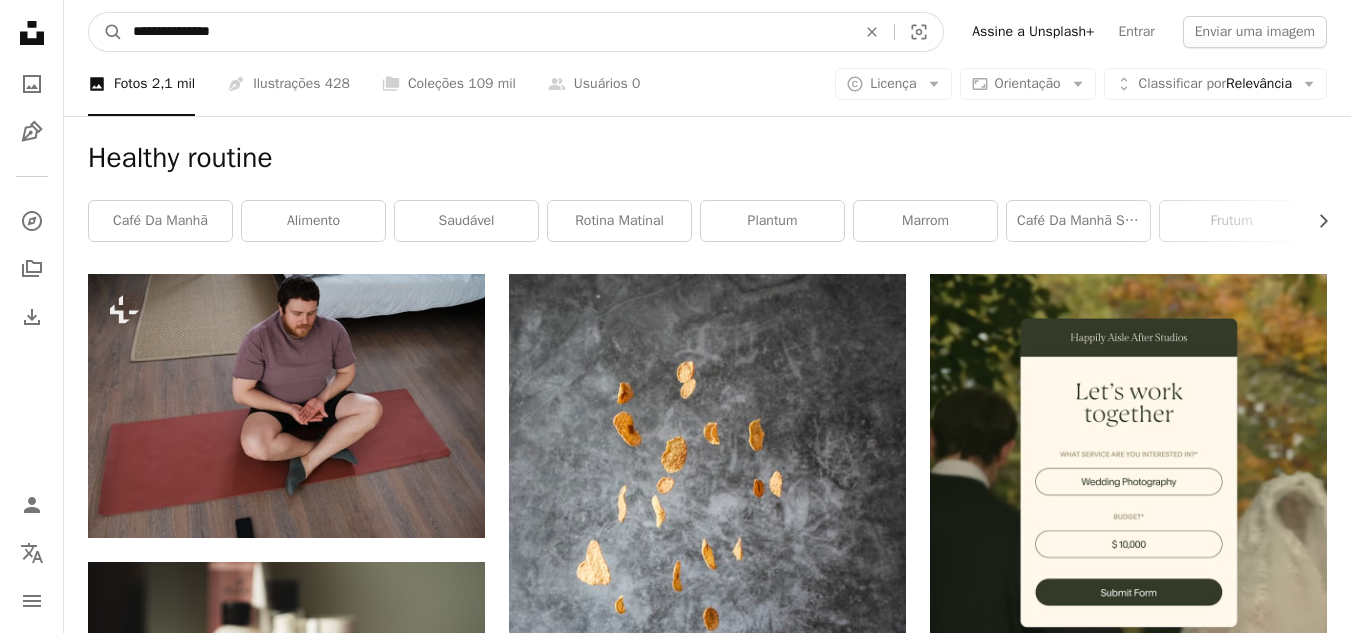 click on "**********" at bounding box center [486, 32] 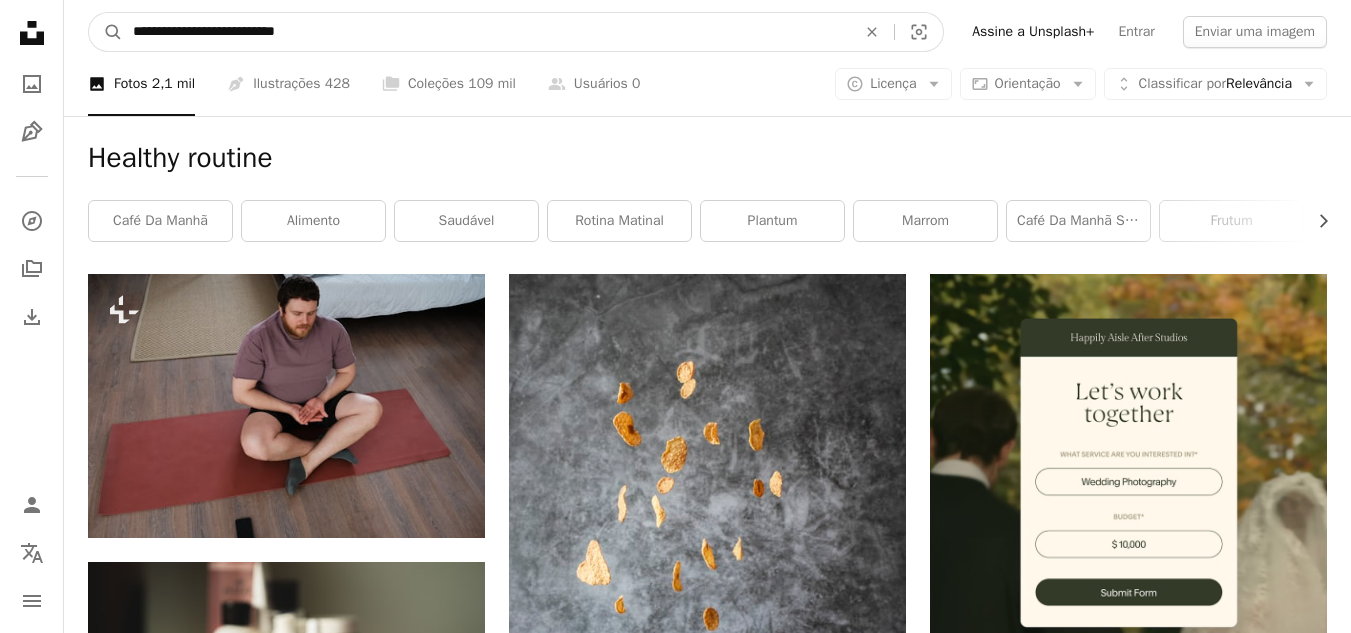 type on "**********" 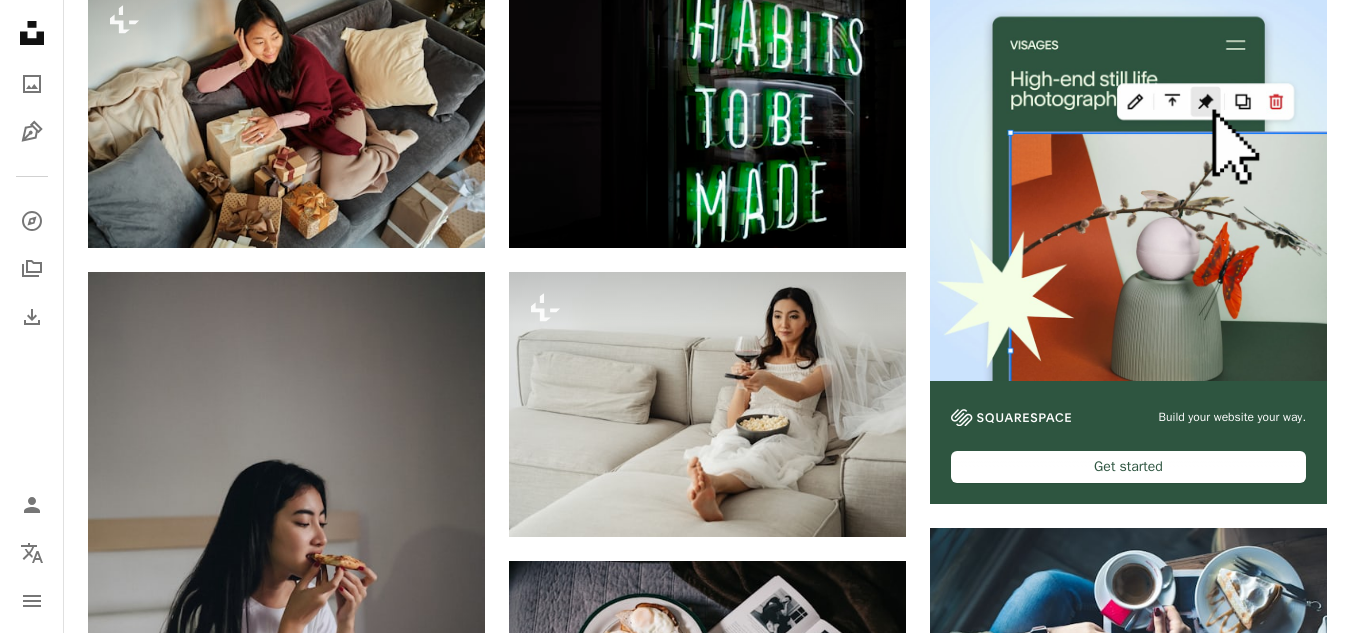 scroll, scrollTop: 0, scrollLeft: 0, axis: both 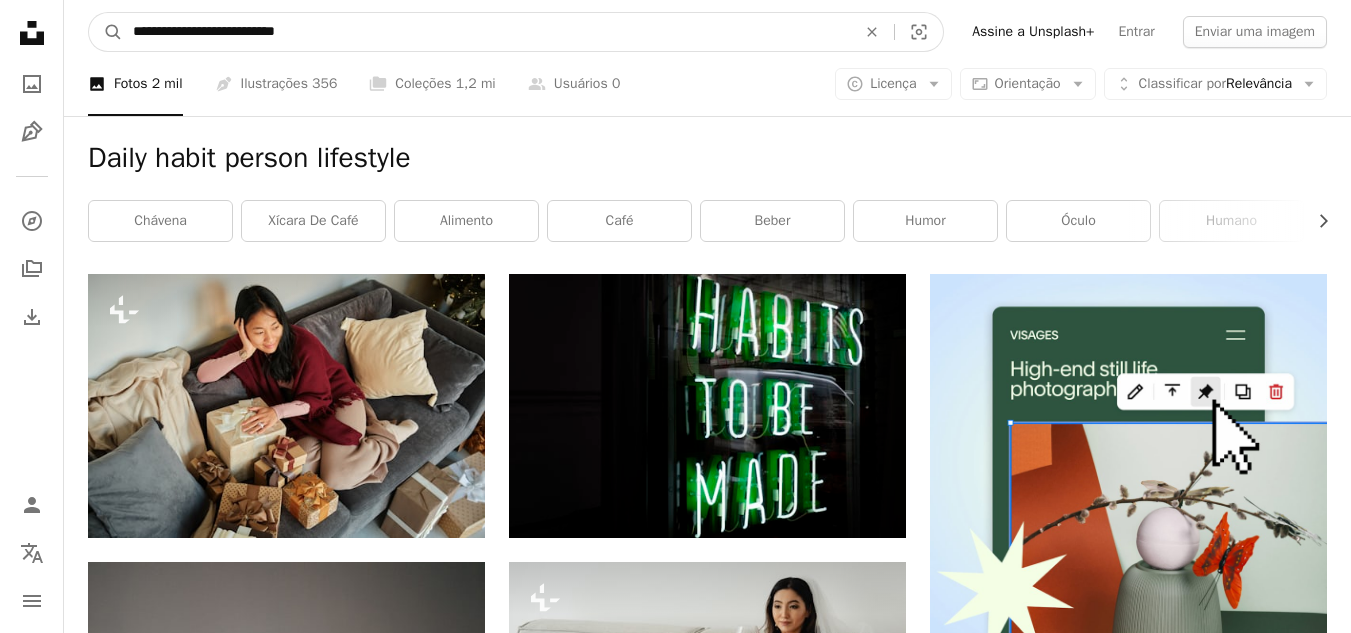 click on "**********" at bounding box center [486, 32] 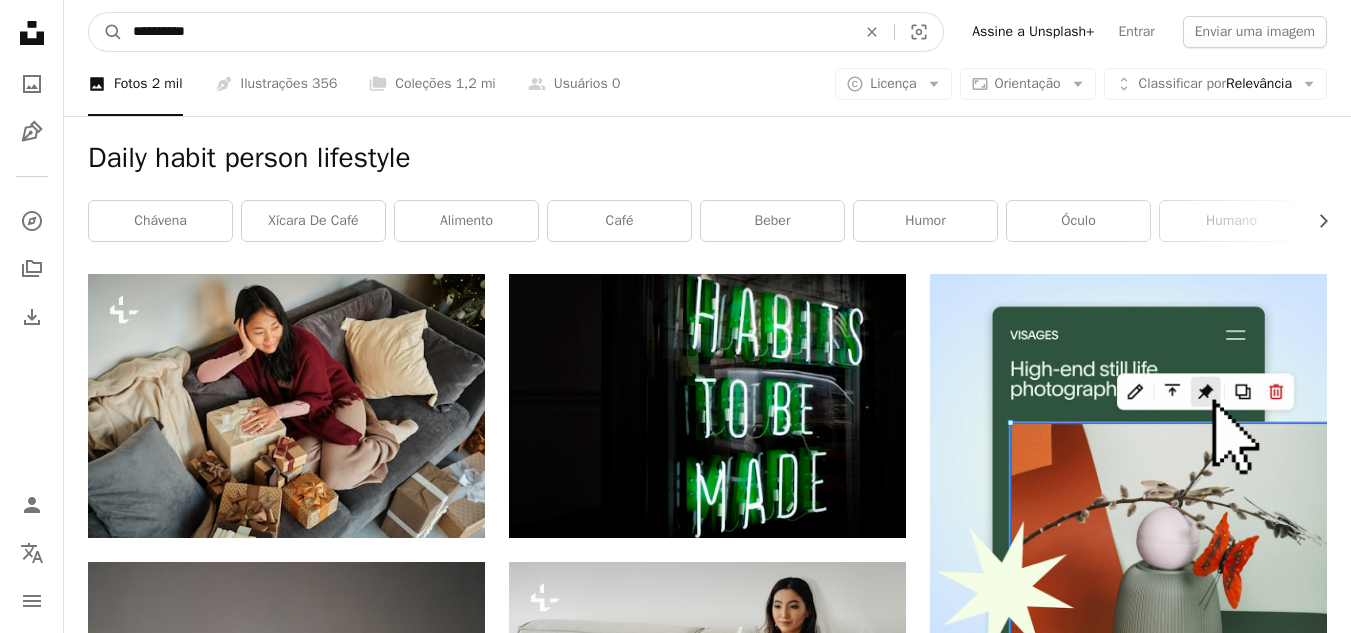 click on "**********" at bounding box center (486, 32) 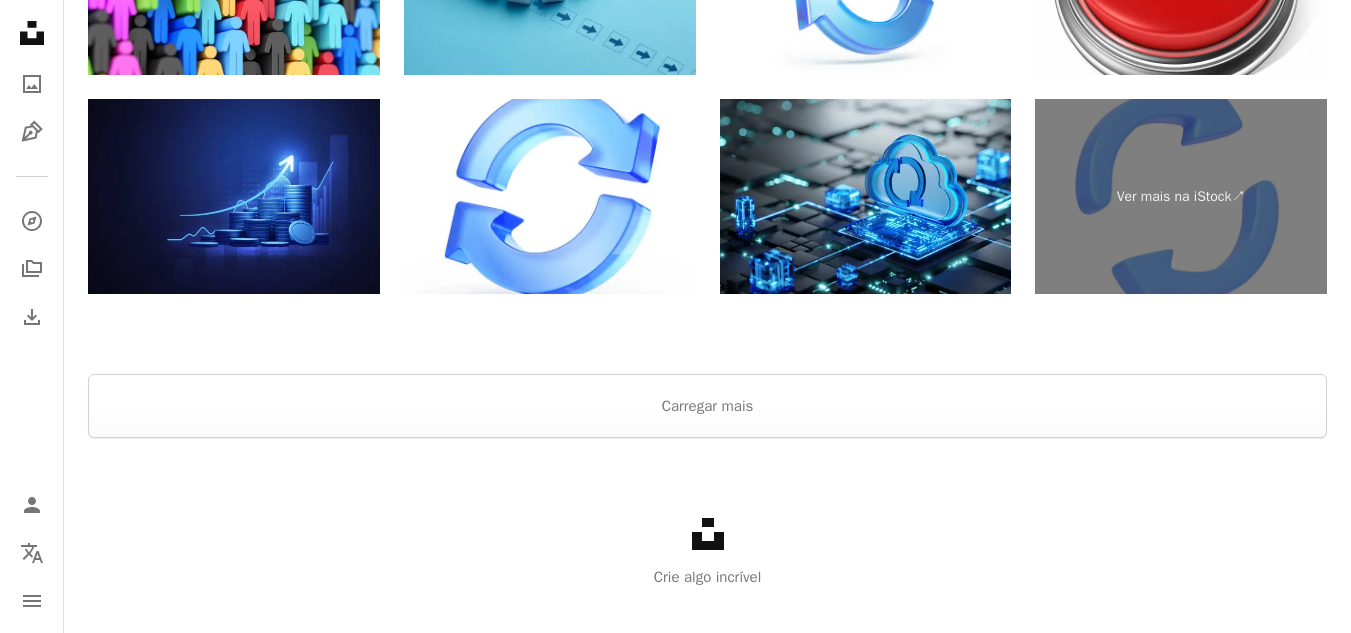 scroll, scrollTop: 3361, scrollLeft: 0, axis: vertical 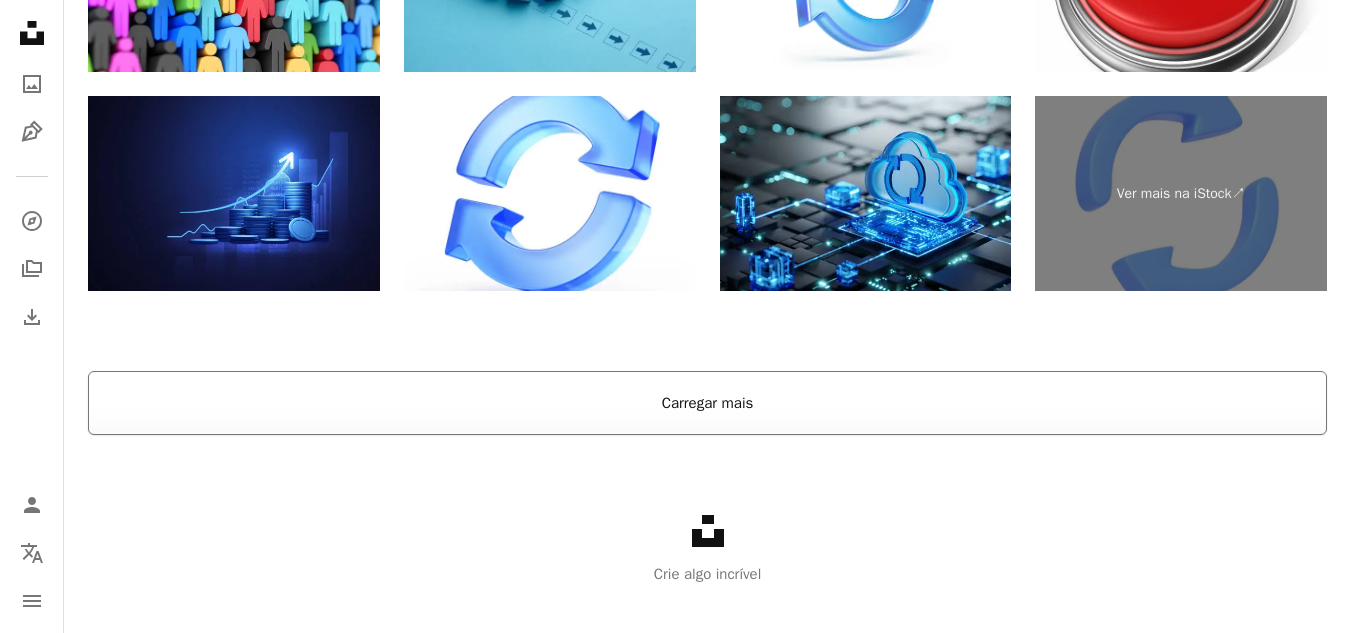 click on "Carregar mais" at bounding box center (707, 403) 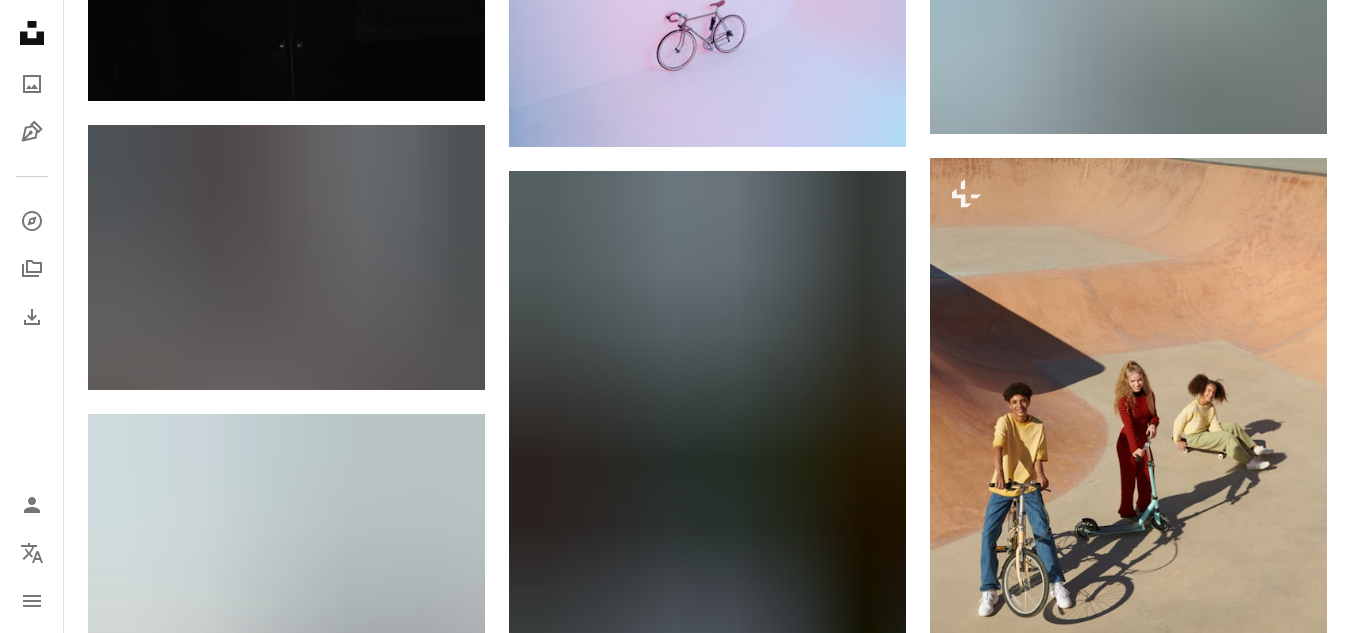 scroll, scrollTop: 17879, scrollLeft: 0, axis: vertical 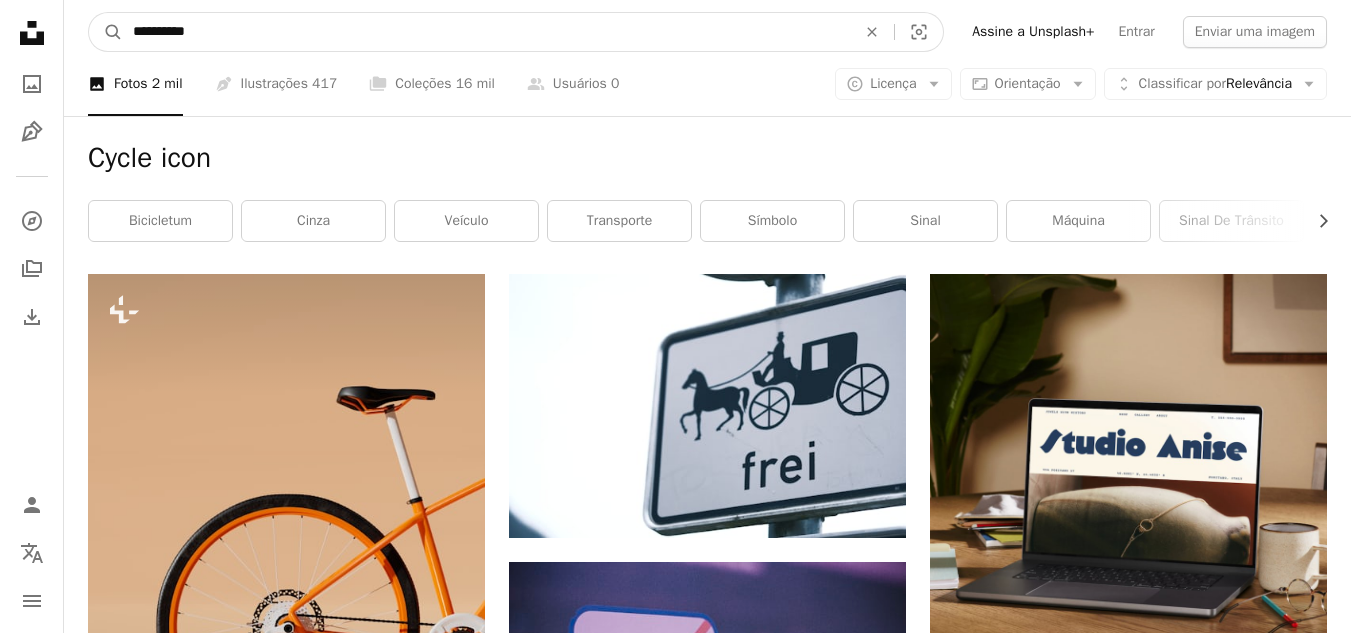 click on "**********" at bounding box center [486, 32] 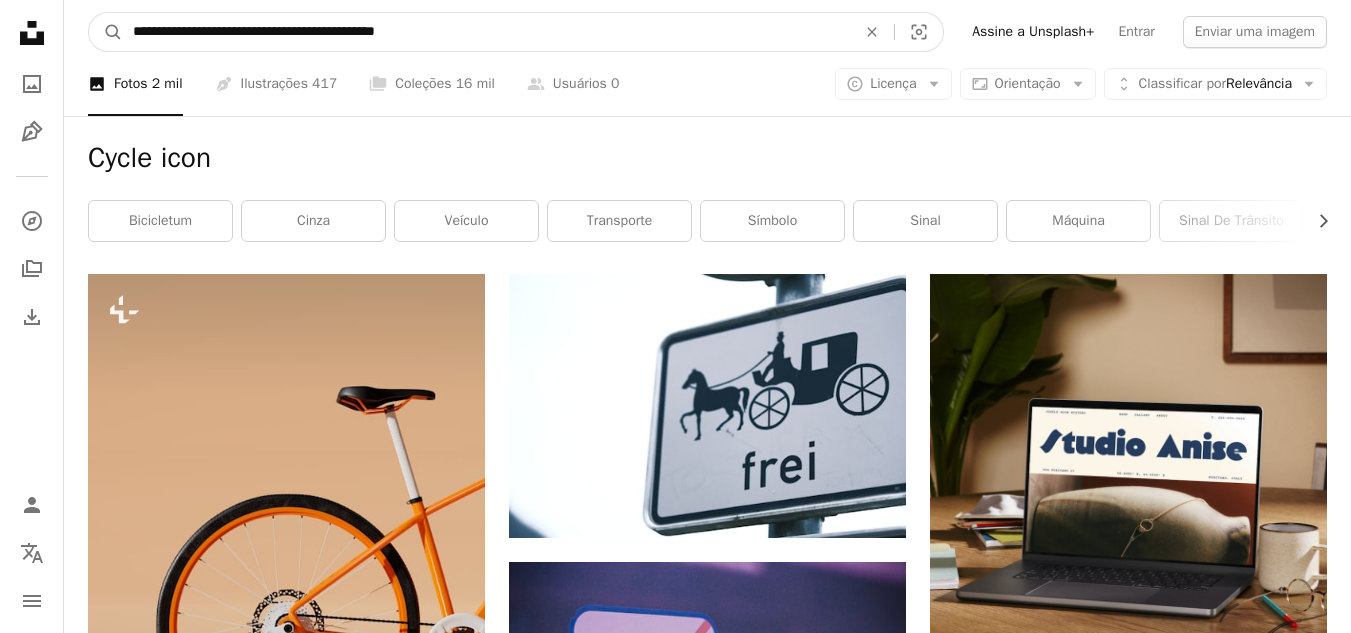 click on "A magnifying glass" at bounding box center [106, 32] 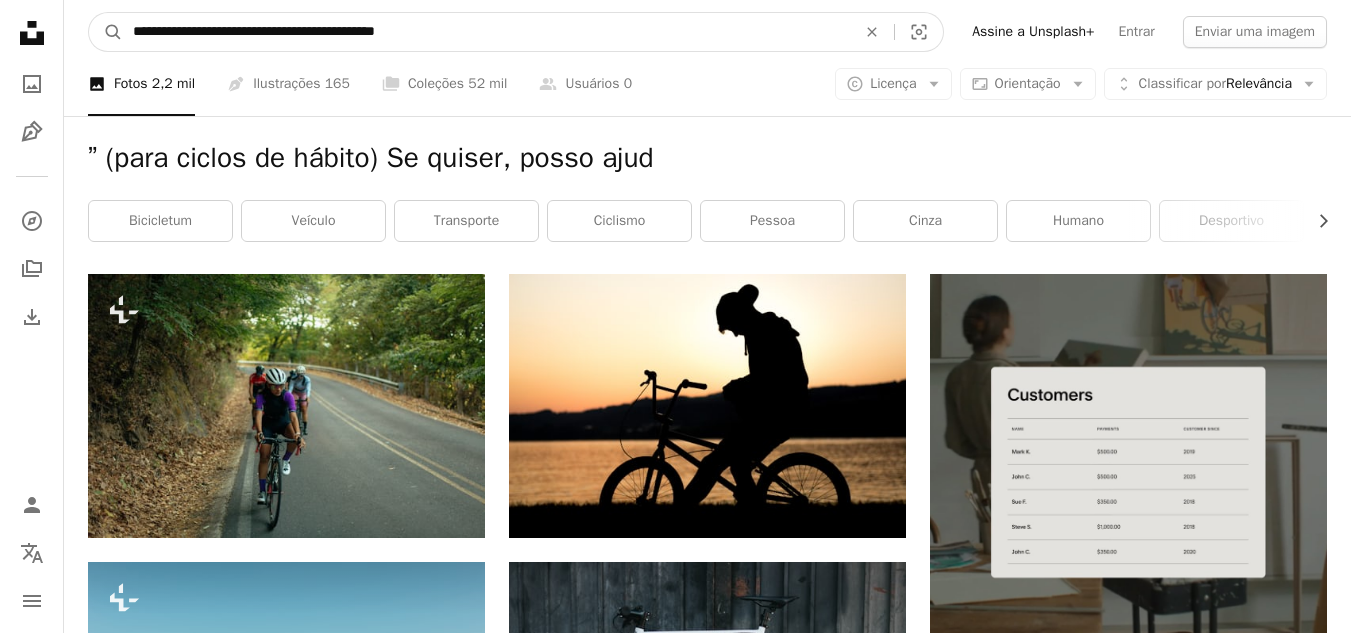 click on "**********" at bounding box center (486, 32) 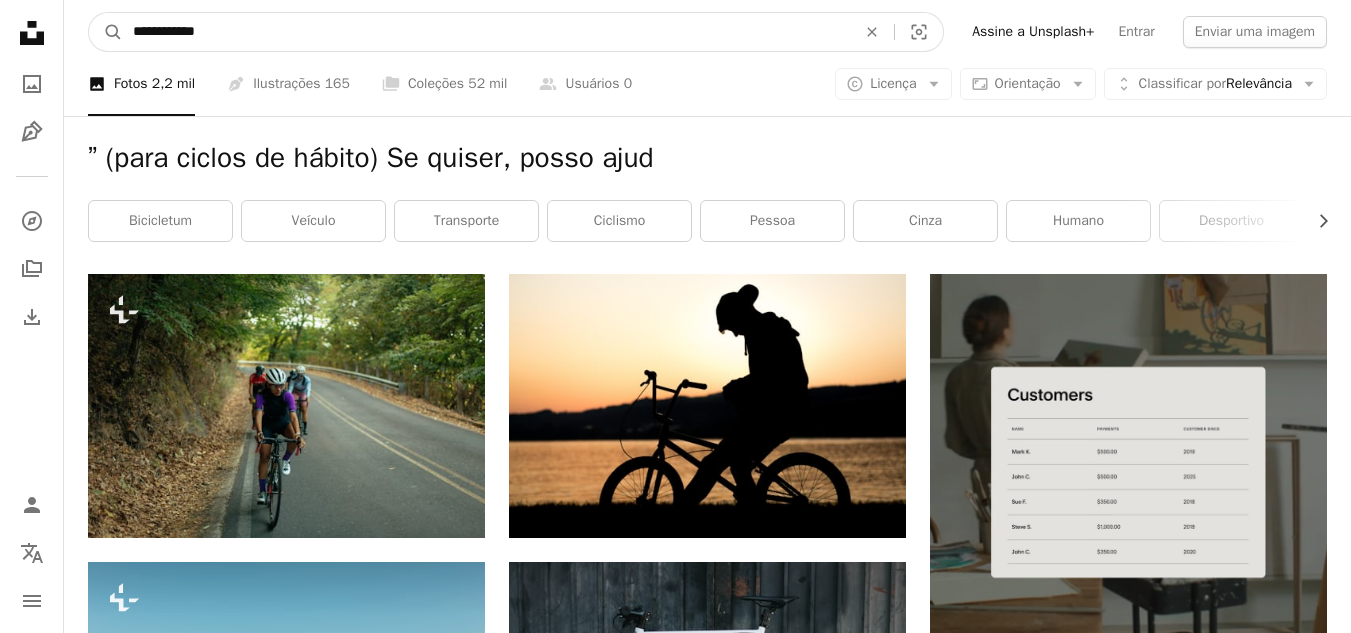 type on "**********" 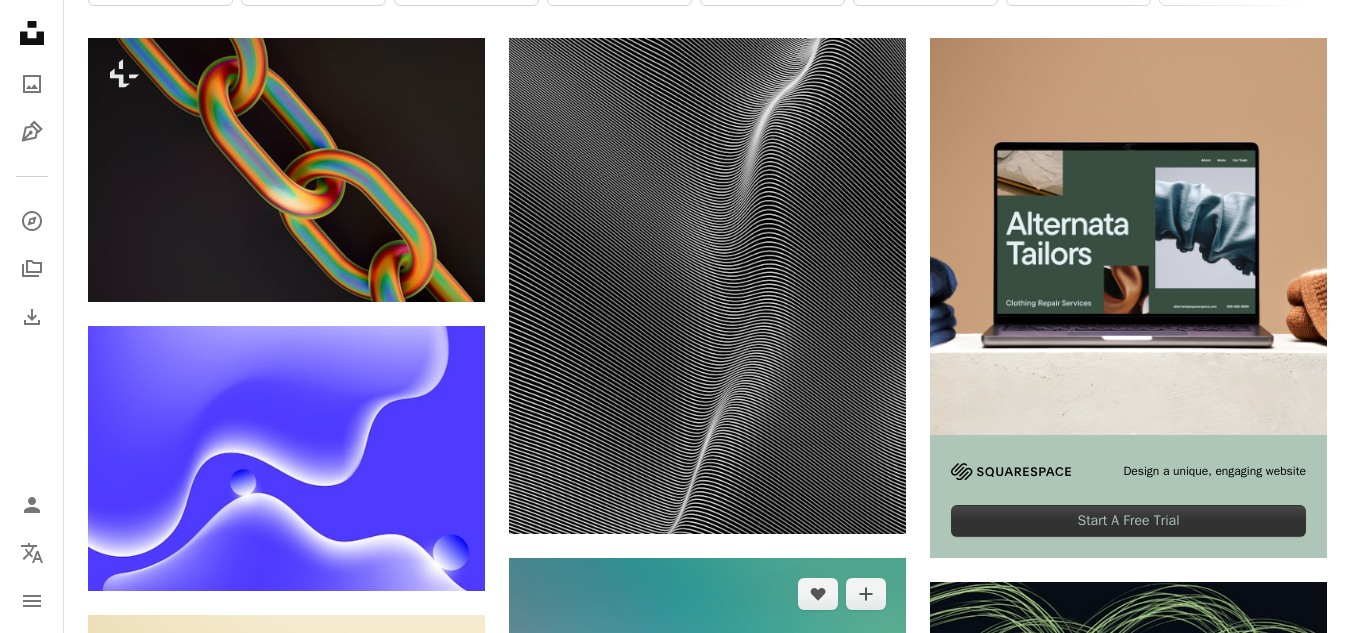 scroll, scrollTop: 0, scrollLeft: 0, axis: both 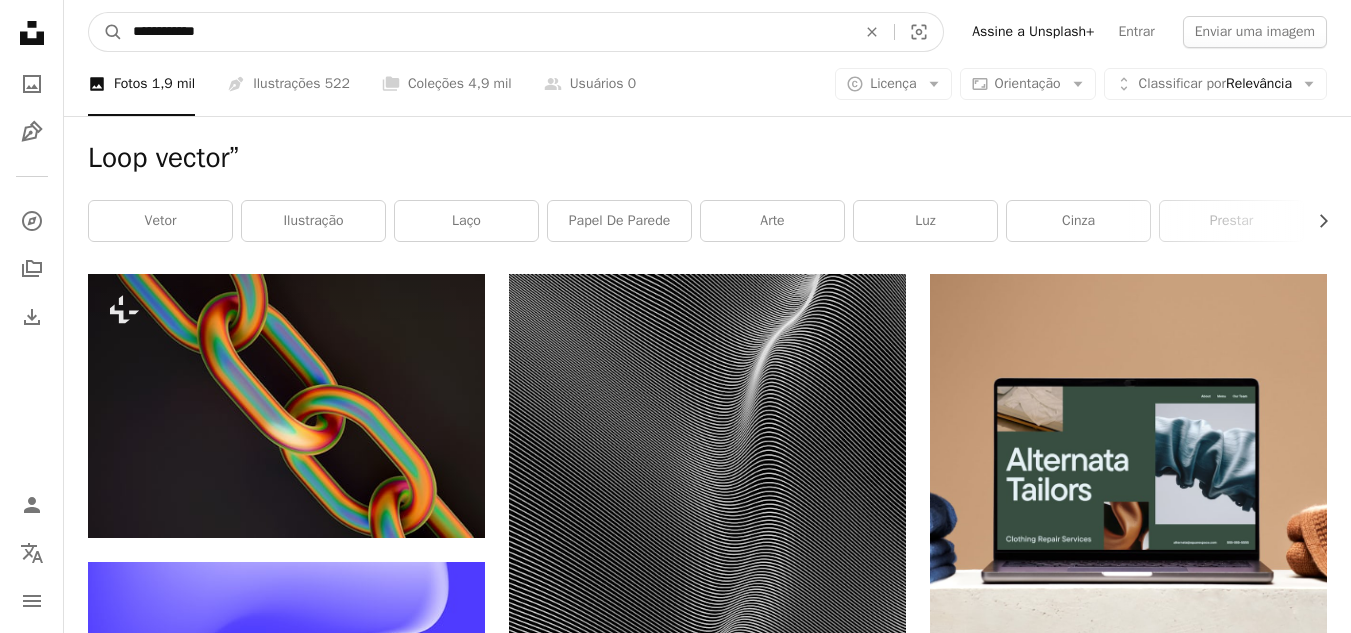 click on "**********" at bounding box center (486, 32) 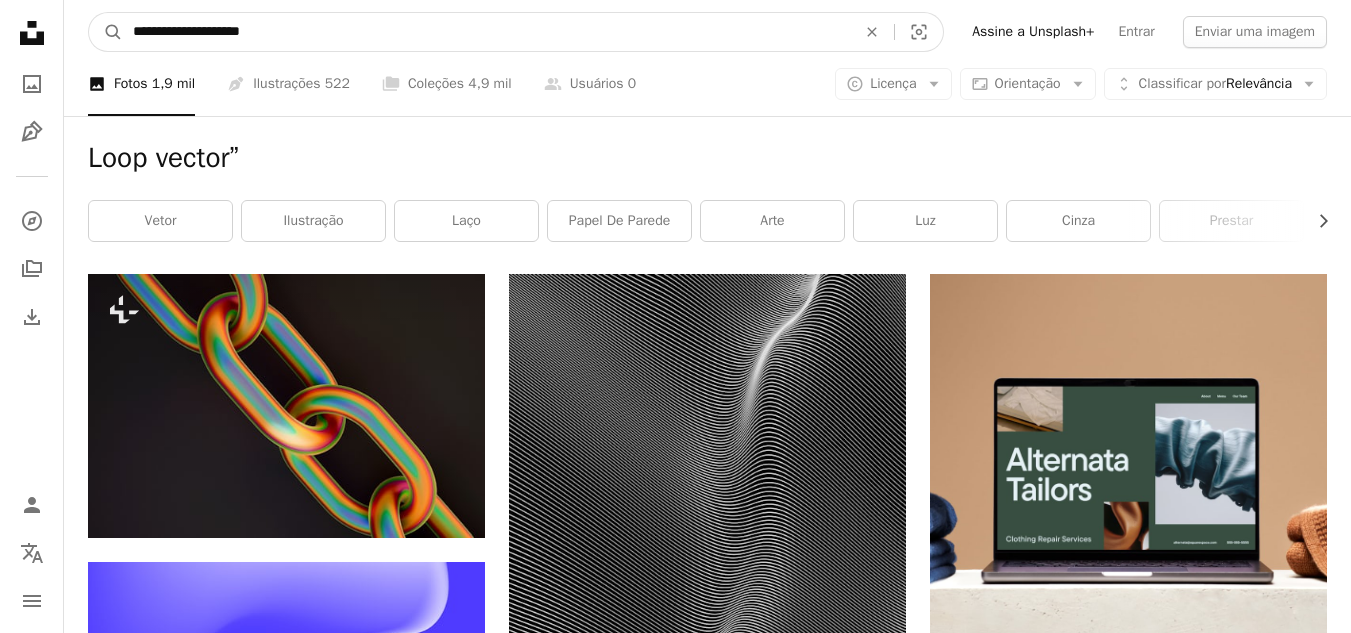type on "**********" 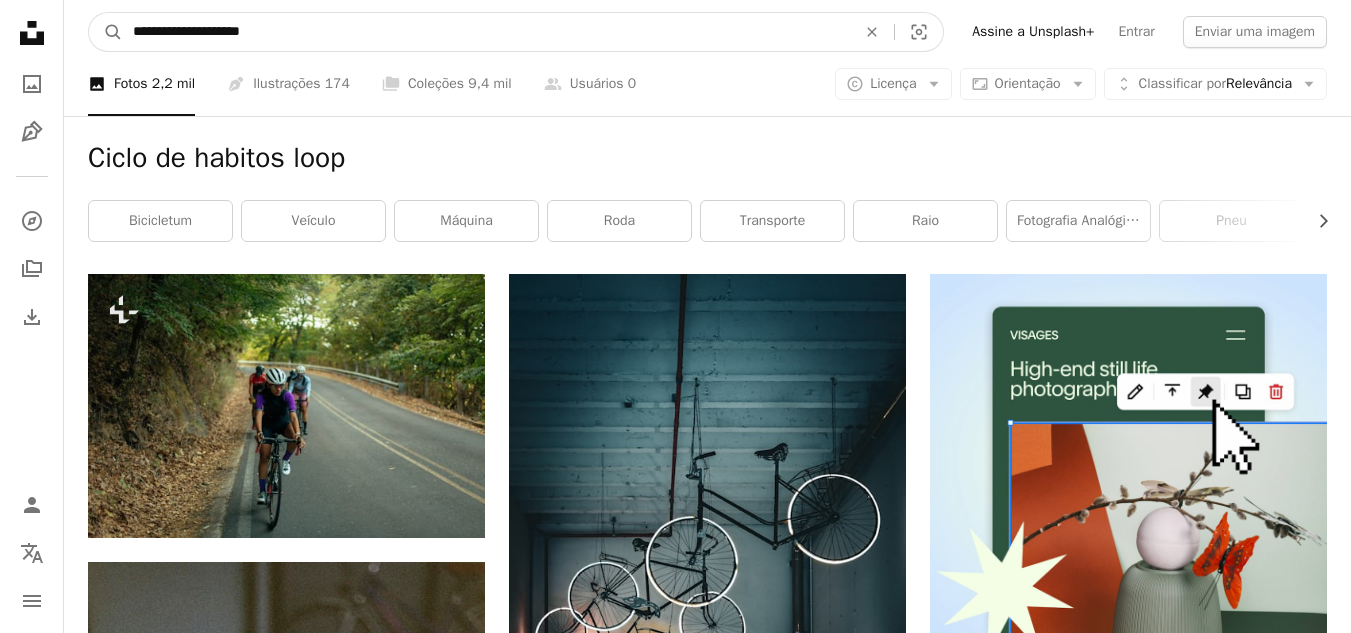 click on "**********" at bounding box center (486, 32) 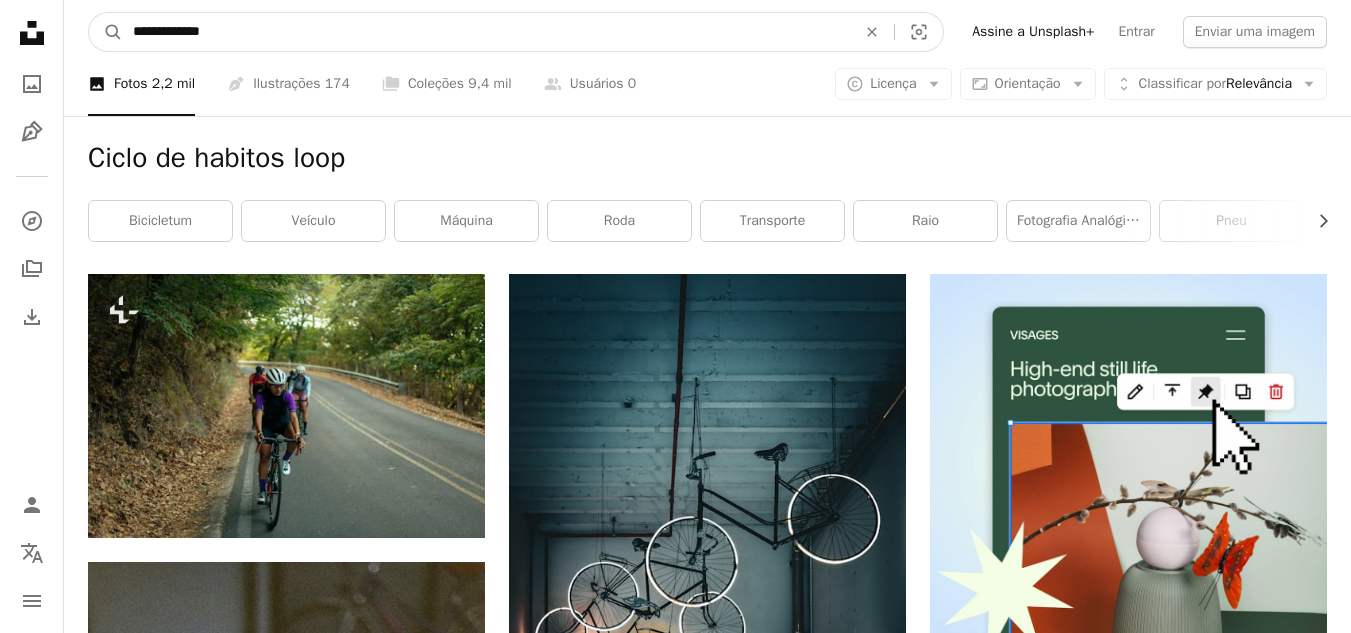 type on "**********" 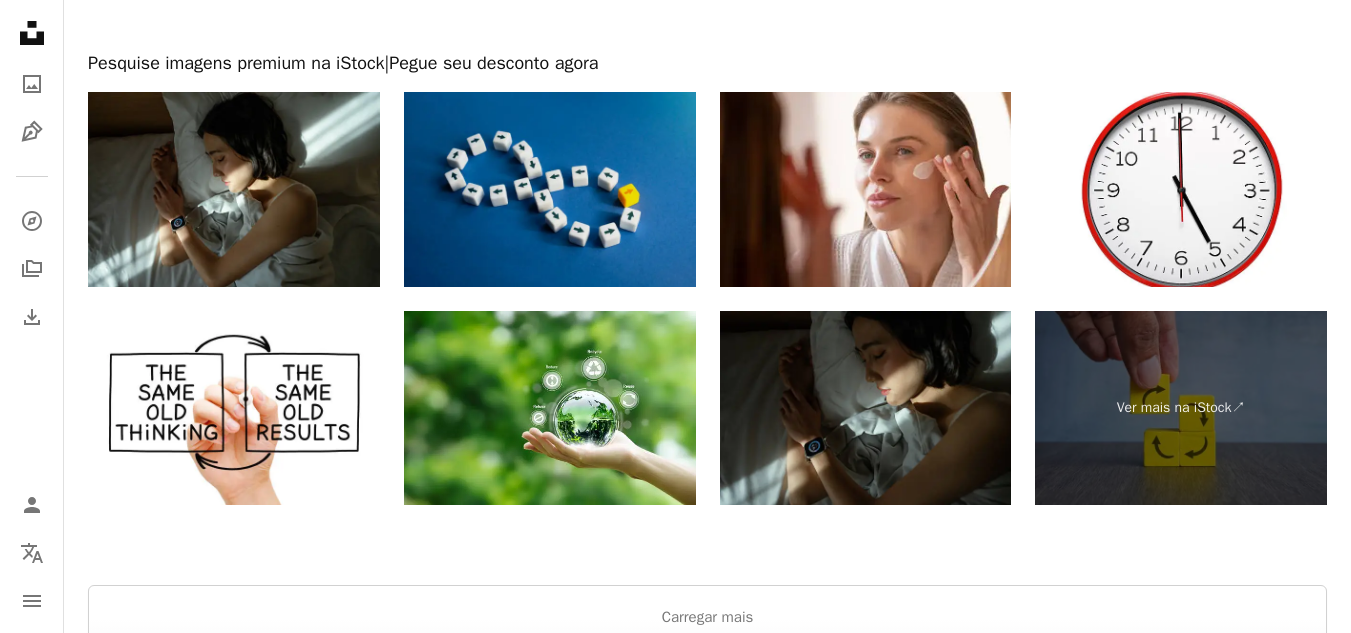 scroll, scrollTop: 3182, scrollLeft: 0, axis: vertical 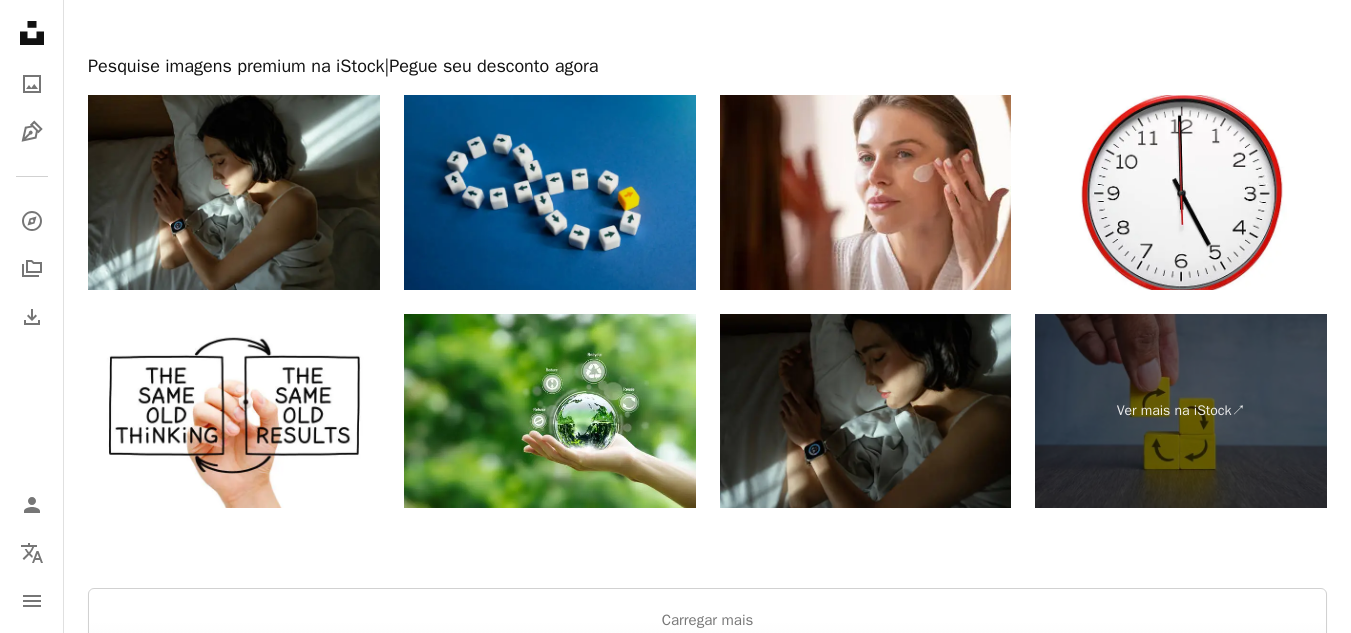 click at bounding box center [550, 192] 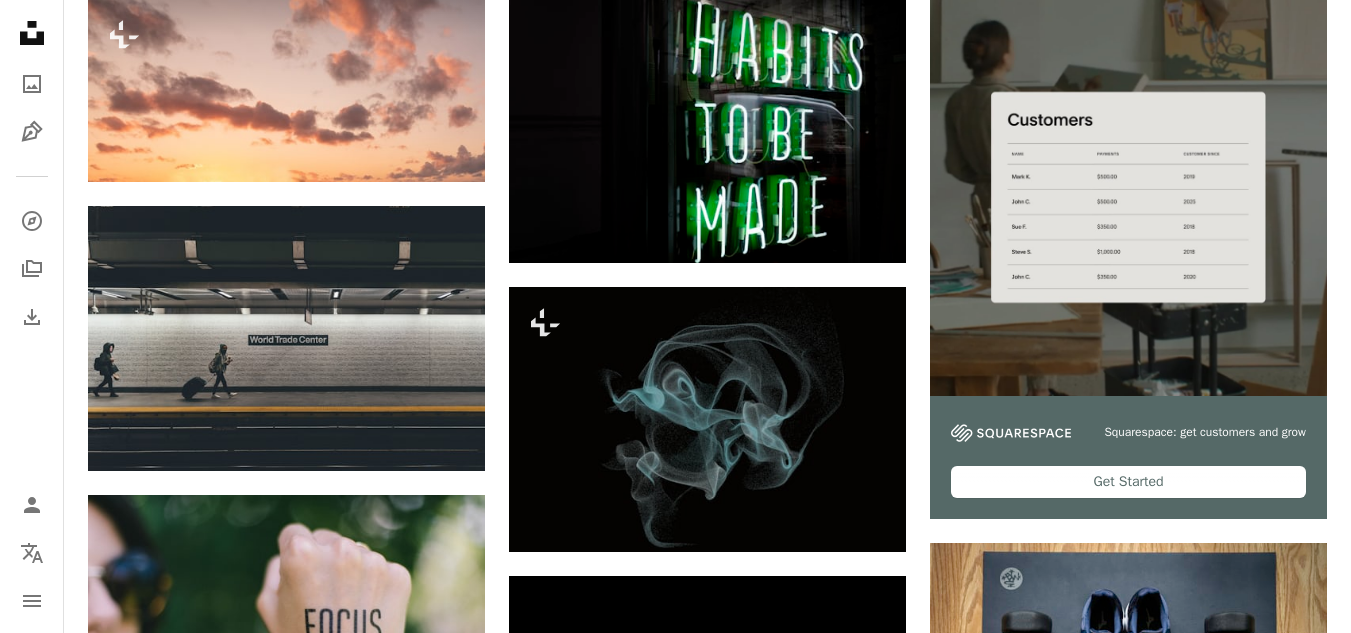 scroll, scrollTop: 0, scrollLeft: 0, axis: both 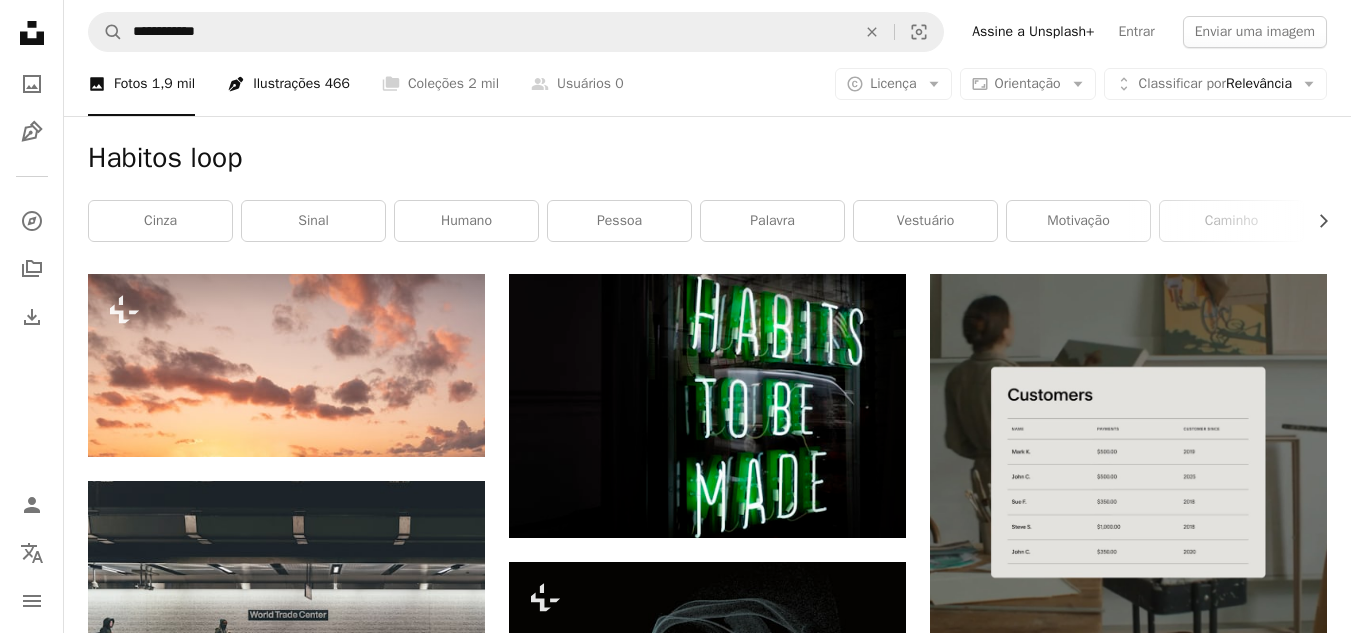click on "Pen Tool Ilustrações   466" at bounding box center (288, 84) 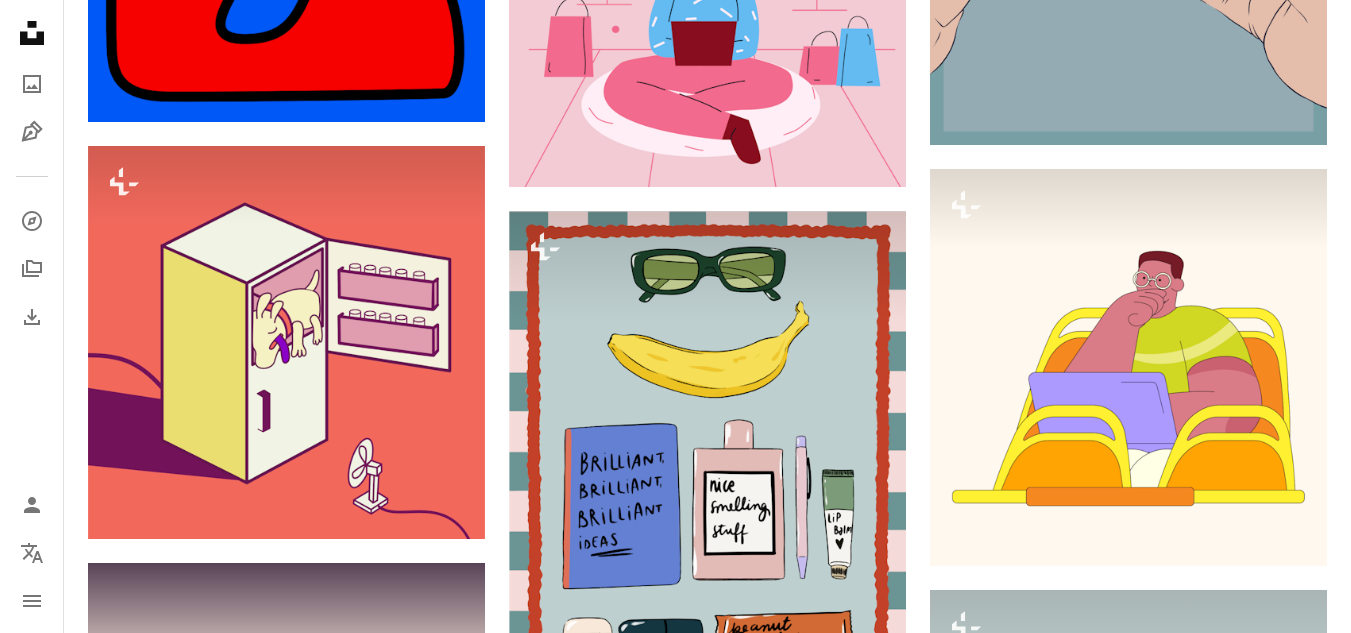 scroll, scrollTop: 2367, scrollLeft: 0, axis: vertical 